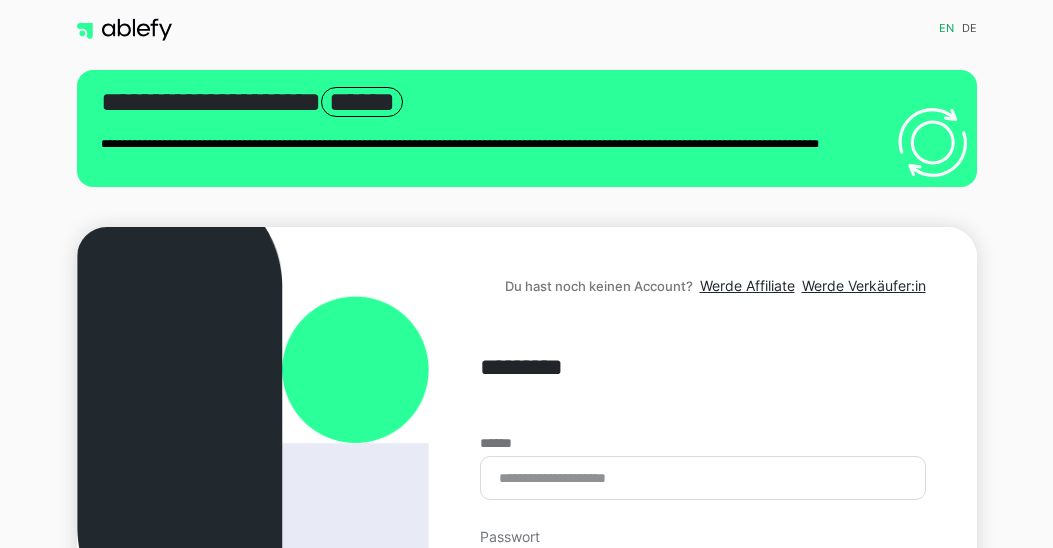 scroll, scrollTop: 0, scrollLeft: 0, axis: both 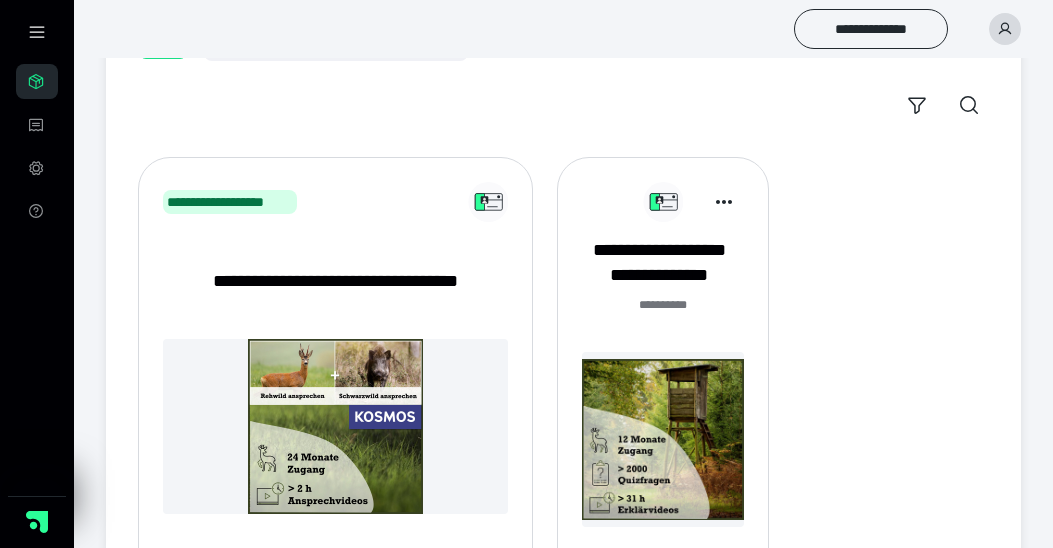 click on "**********" at bounding box center [335, 294] 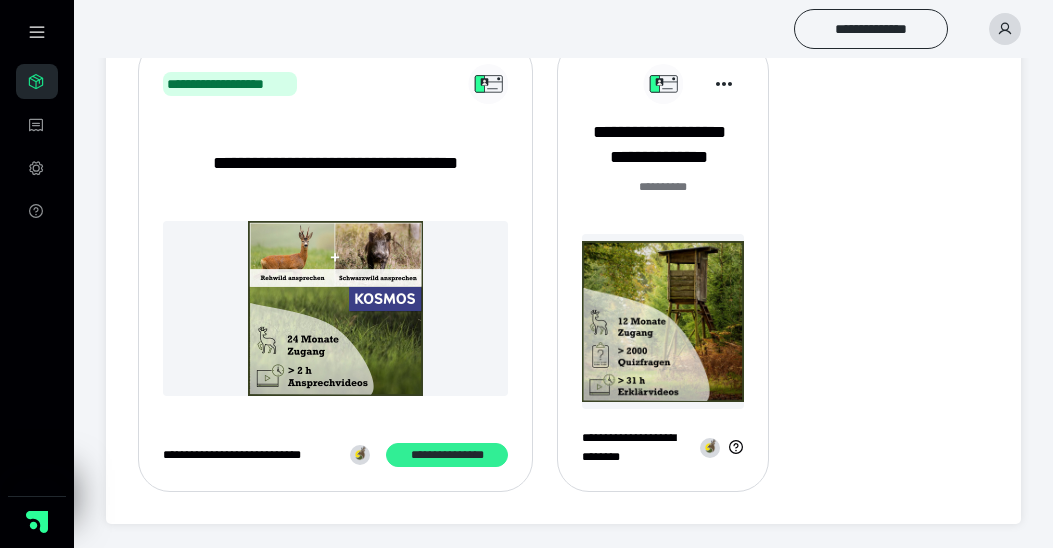 scroll, scrollTop: 277, scrollLeft: 0, axis: vertical 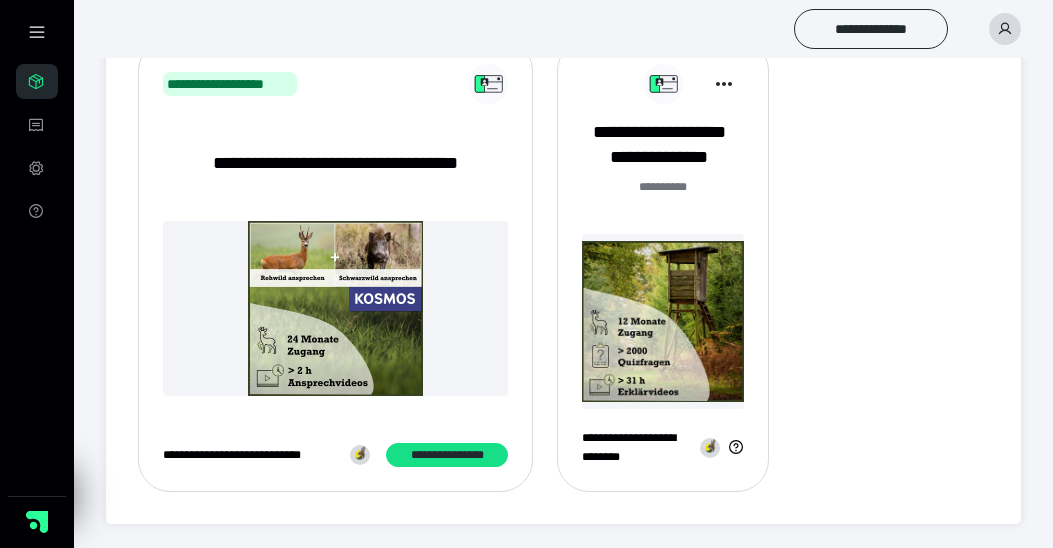 click at bounding box center [335, 308] 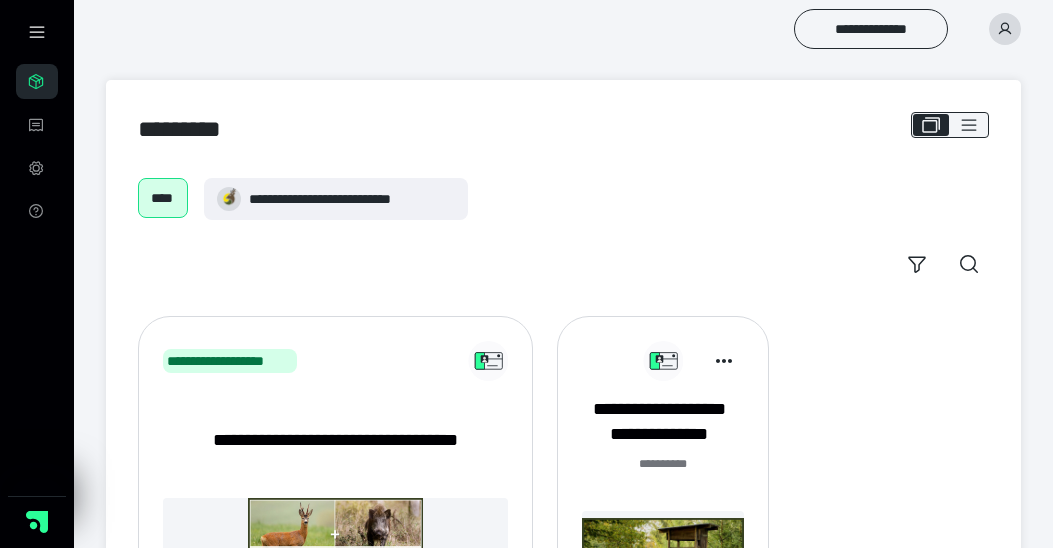scroll, scrollTop: 0, scrollLeft: 0, axis: both 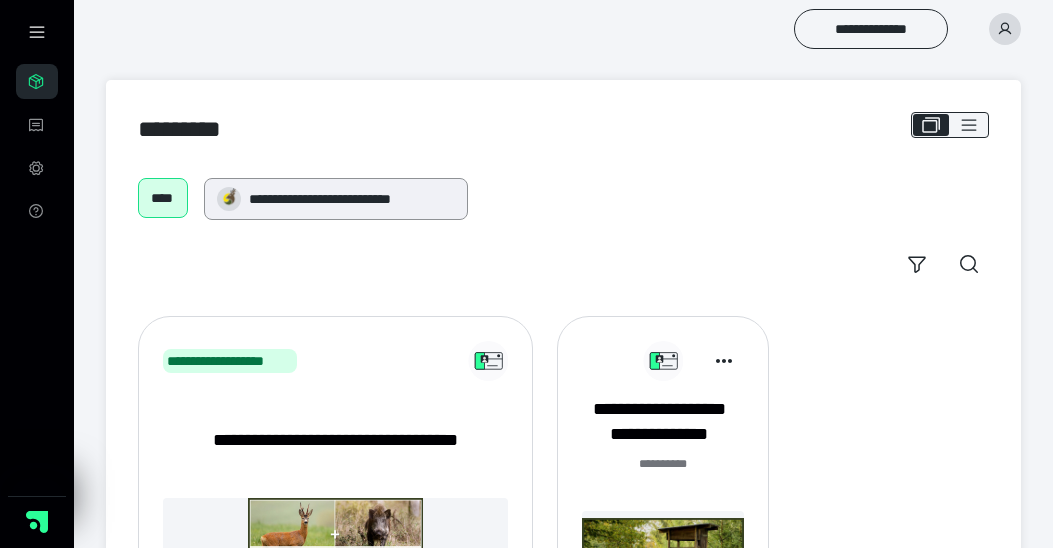 click on "**********" at bounding box center [352, 199] 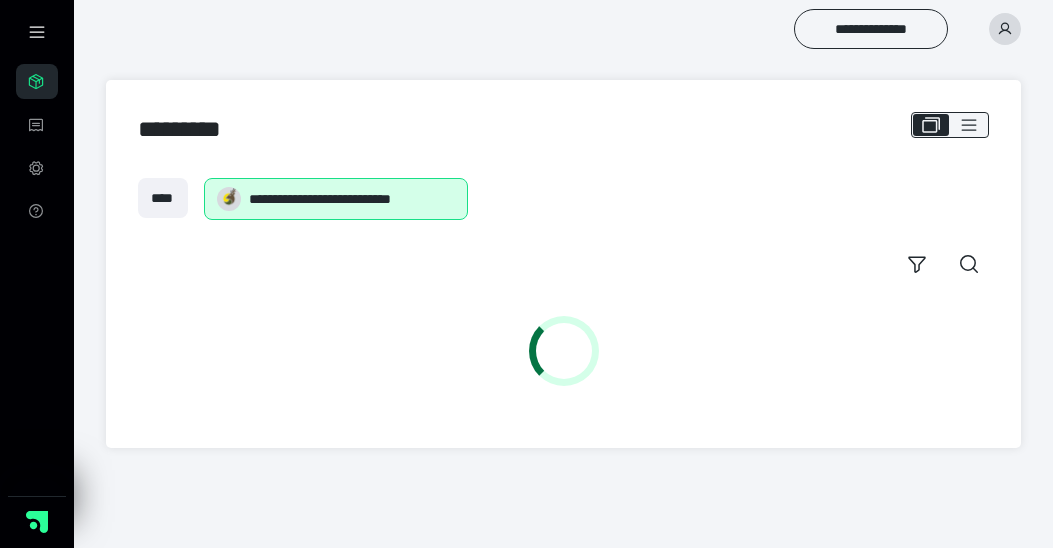 scroll, scrollTop: 0, scrollLeft: 0, axis: both 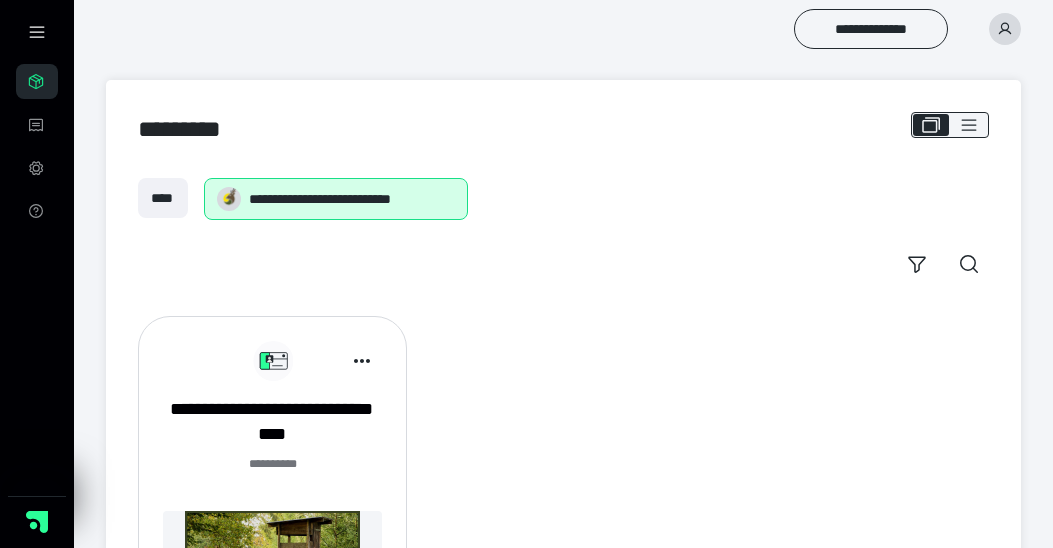 click on "**********" at bounding box center (272, 542) 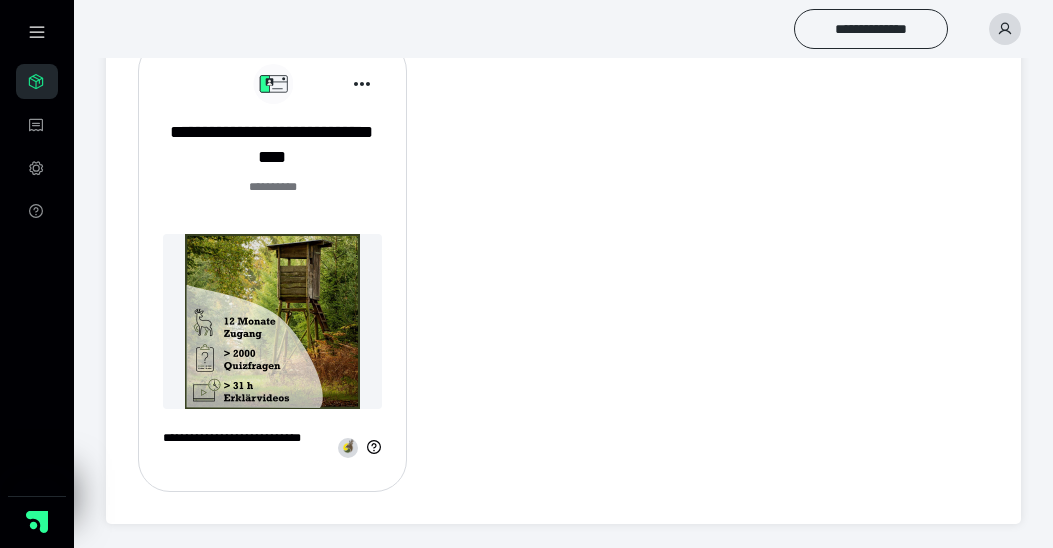 scroll, scrollTop: 277, scrollLeft: 0, axis: vertical 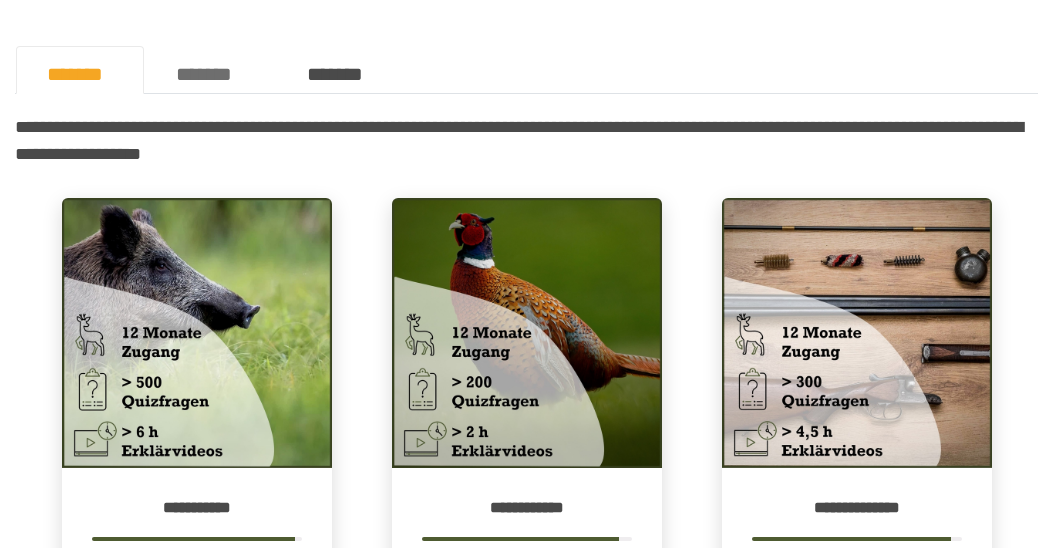 click on "*******" at bounding box center [210, 70] 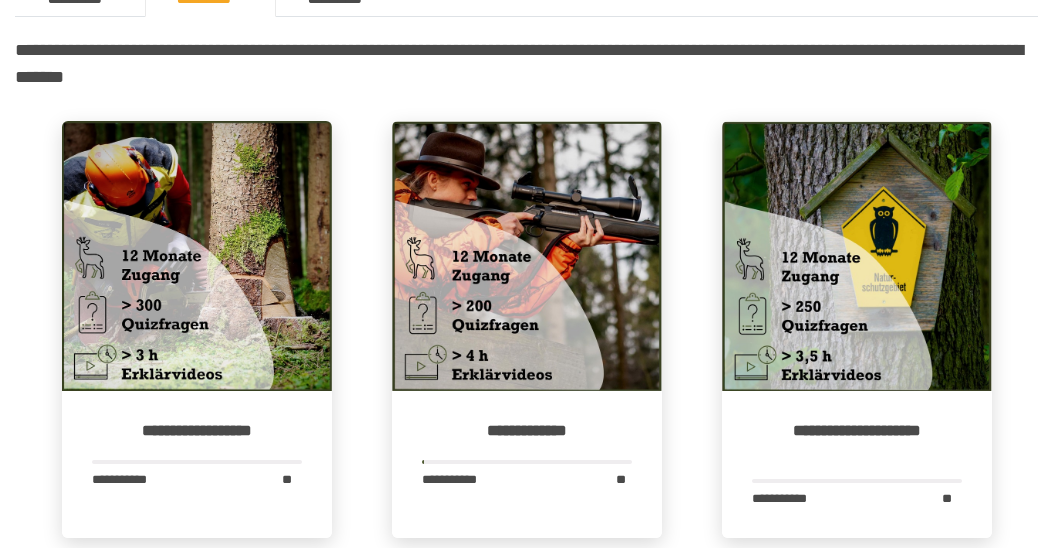 scroll, scrollTop: 882, scrollLeft: 0, axis: vertical 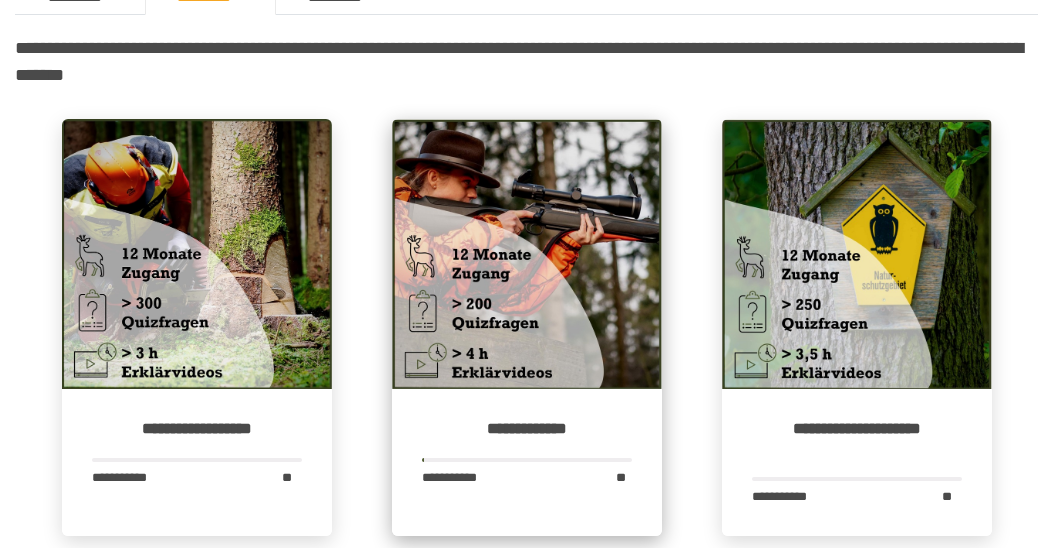 click at bounding box center [527, 254] 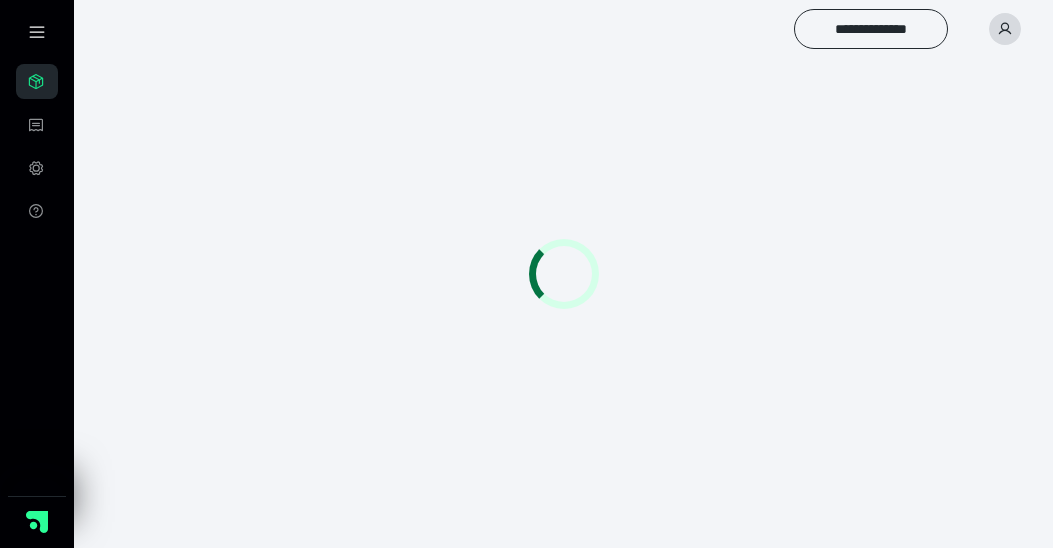 scroll, scrollTop: 0, scrollLeft: 0, axis: both 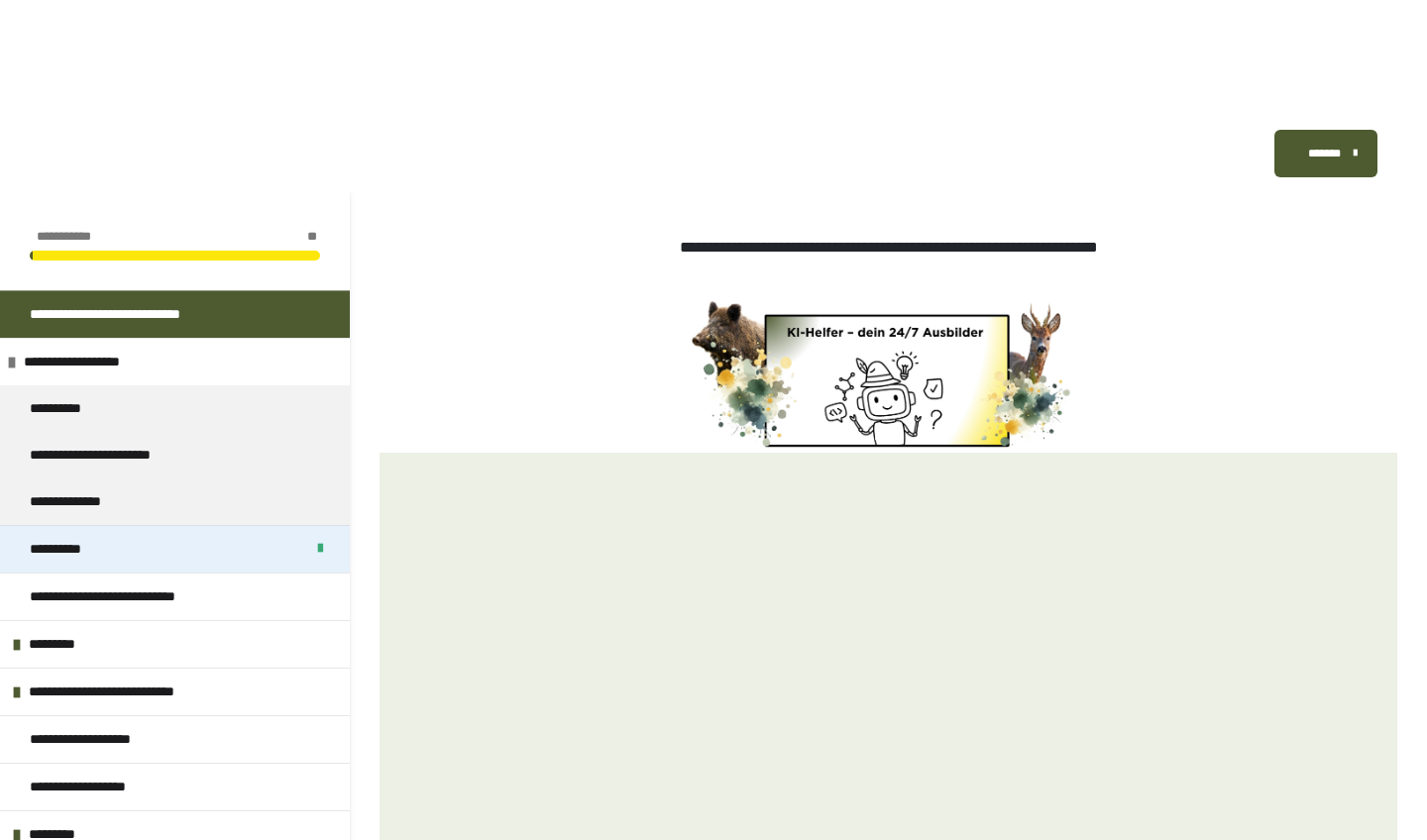 click at bounding box center [320, 549] 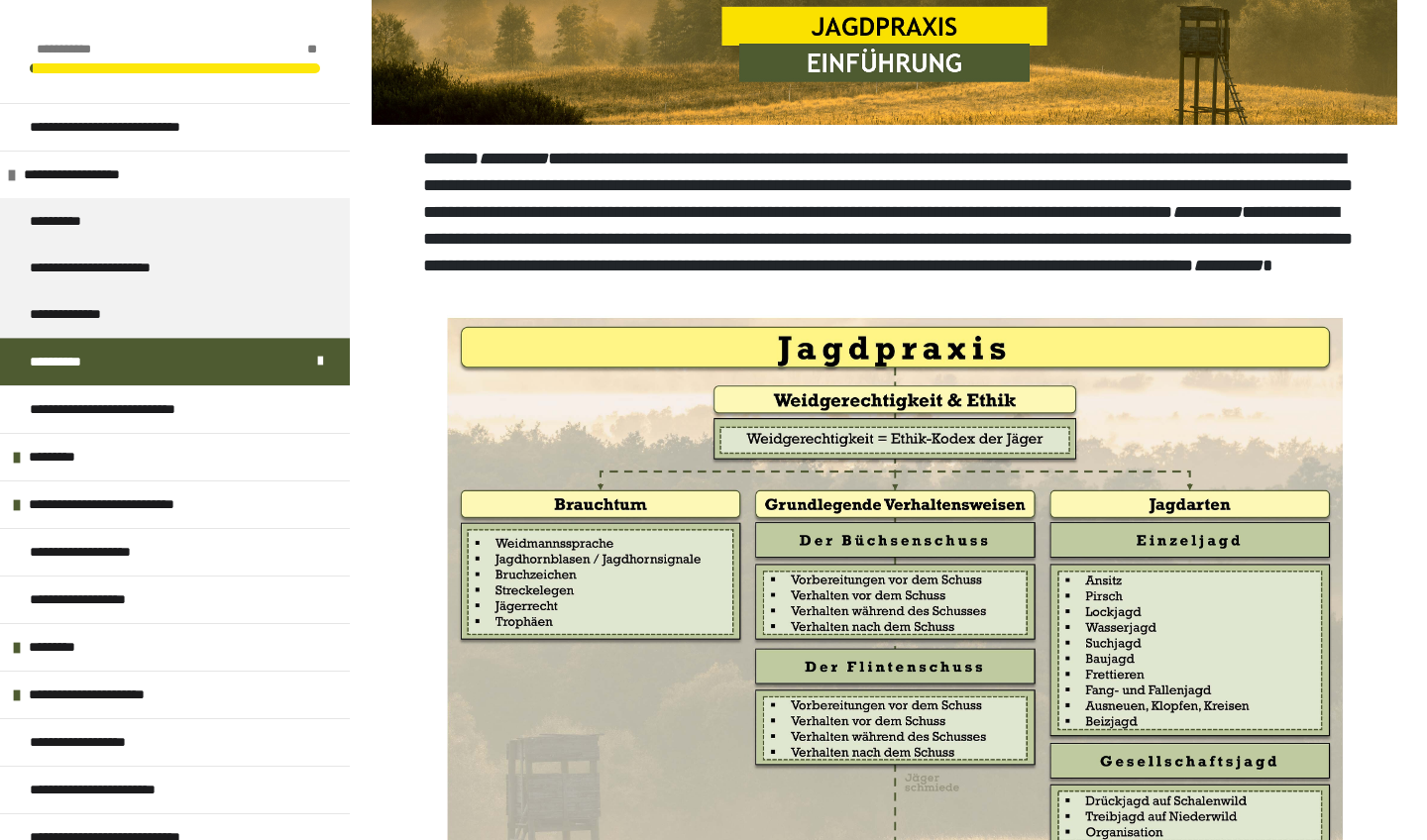 scroll, scrollTop: 463, scrollLeft: 0, axis: vertical 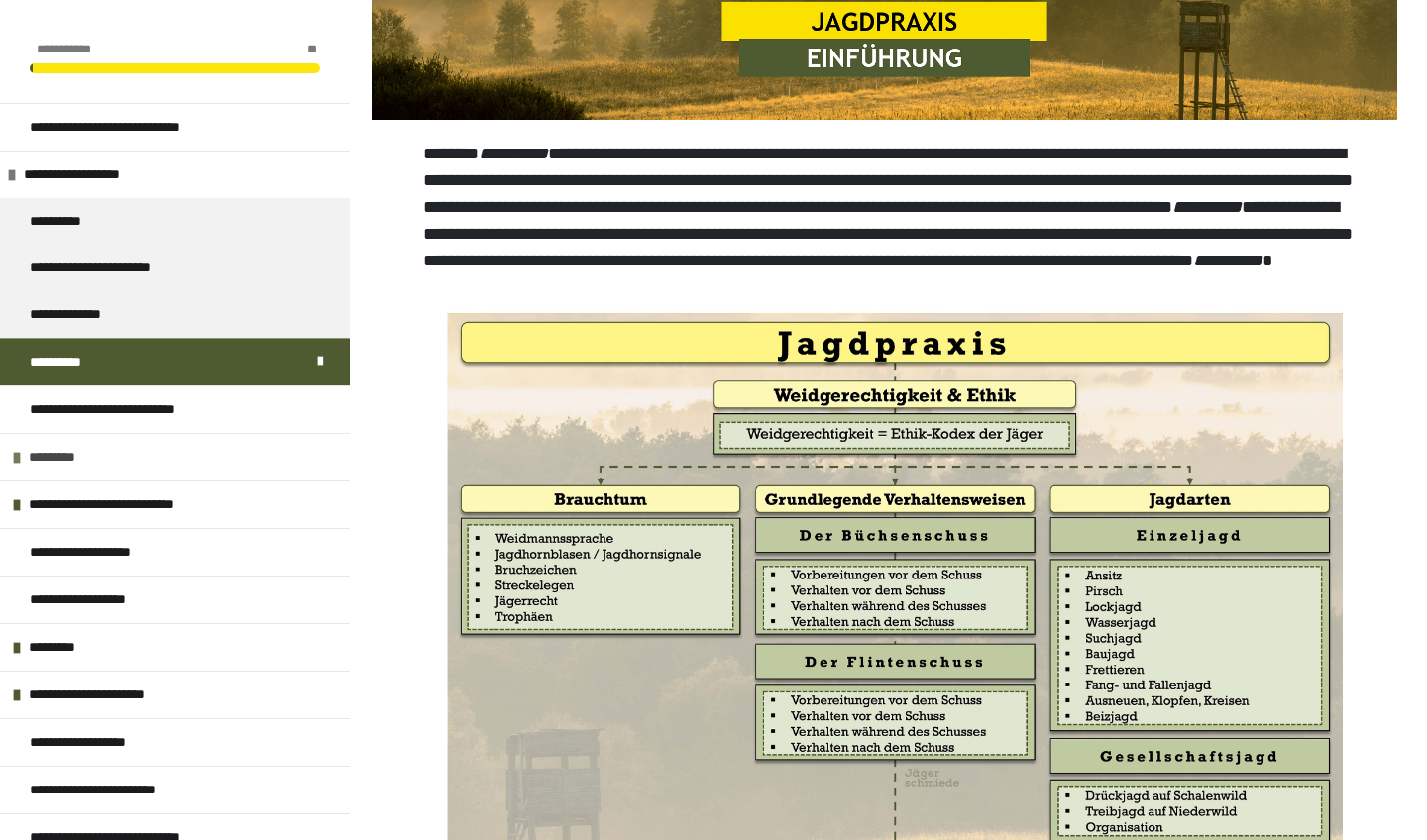 click on "*********" at bounding box center [174, 457] 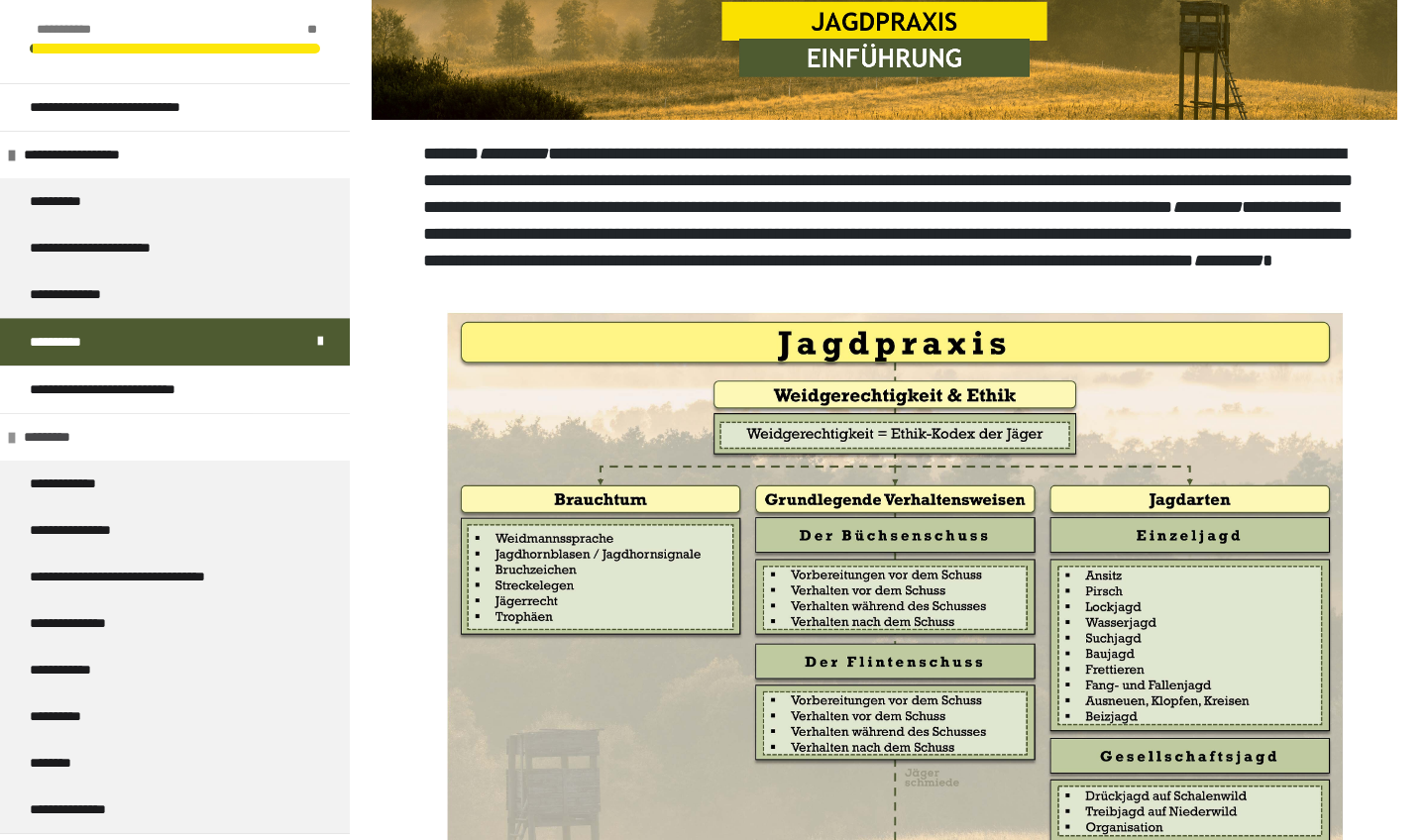 scroll, scrollTop: 21, scrollLeft: 0, axis: vertical 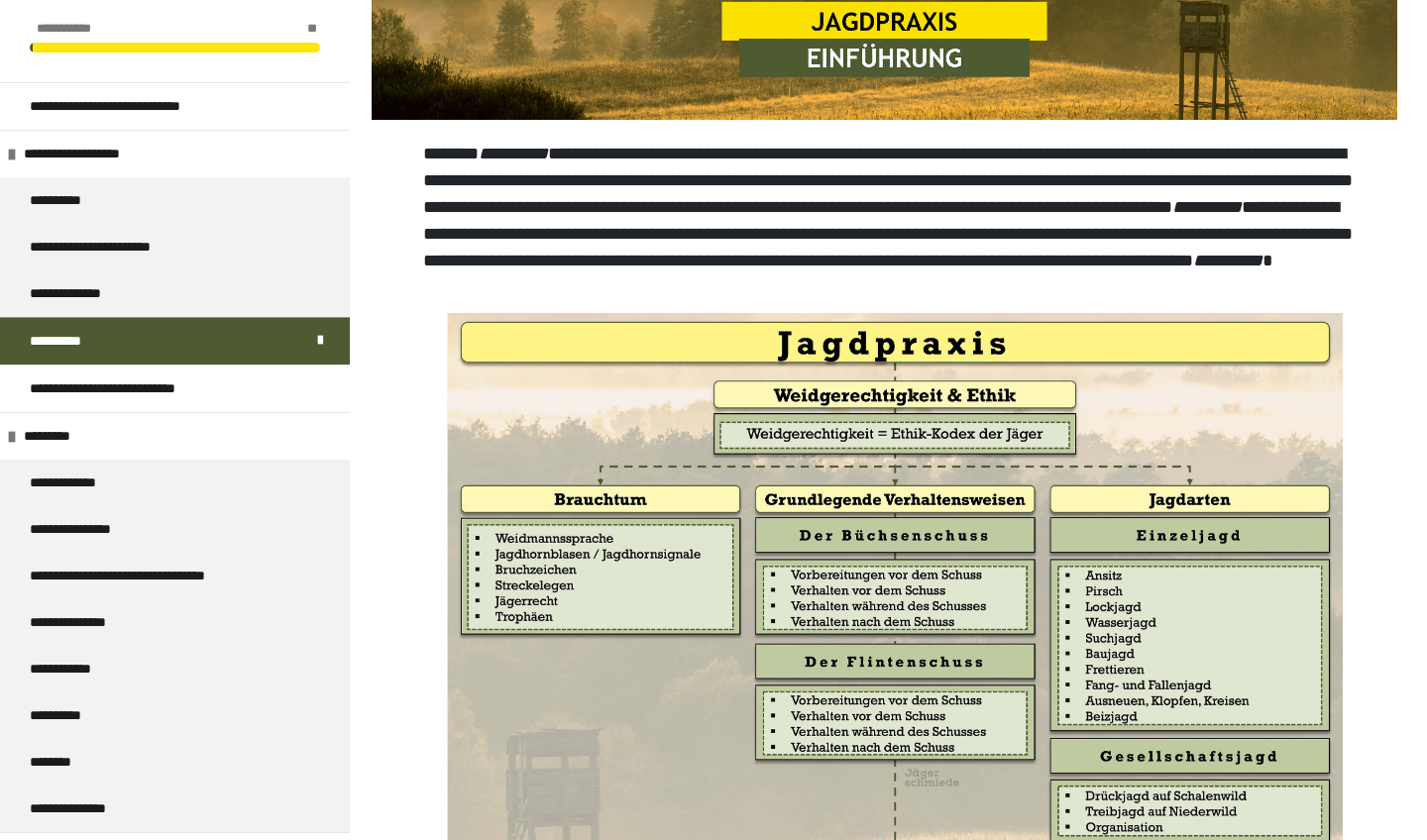 click on "**********" at bounding box center [174, 341] 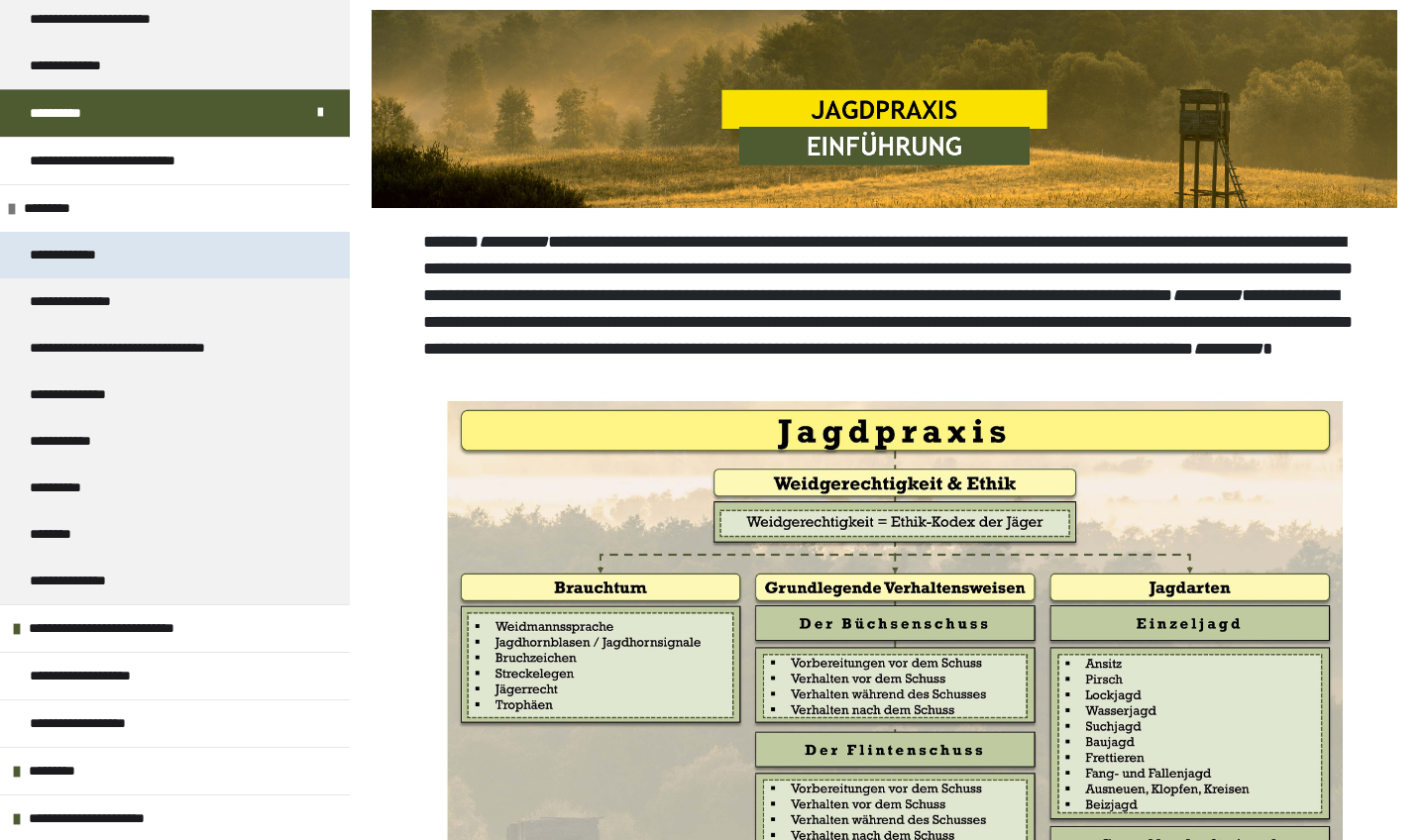 scroll, scrollTop: 246, scrollLeft: 0, axis: vertical 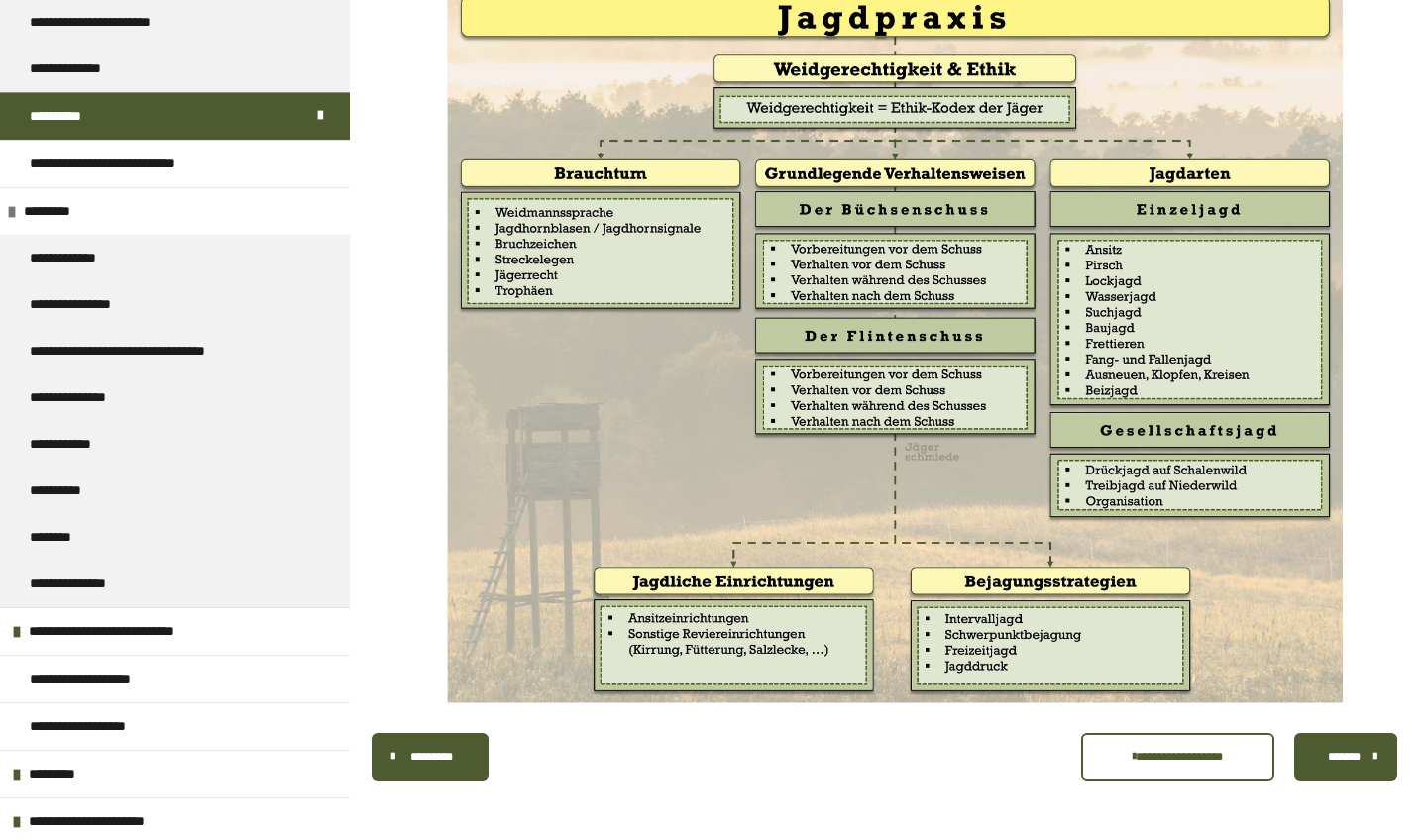 click on "*******" at bounding box center [1344, 757] 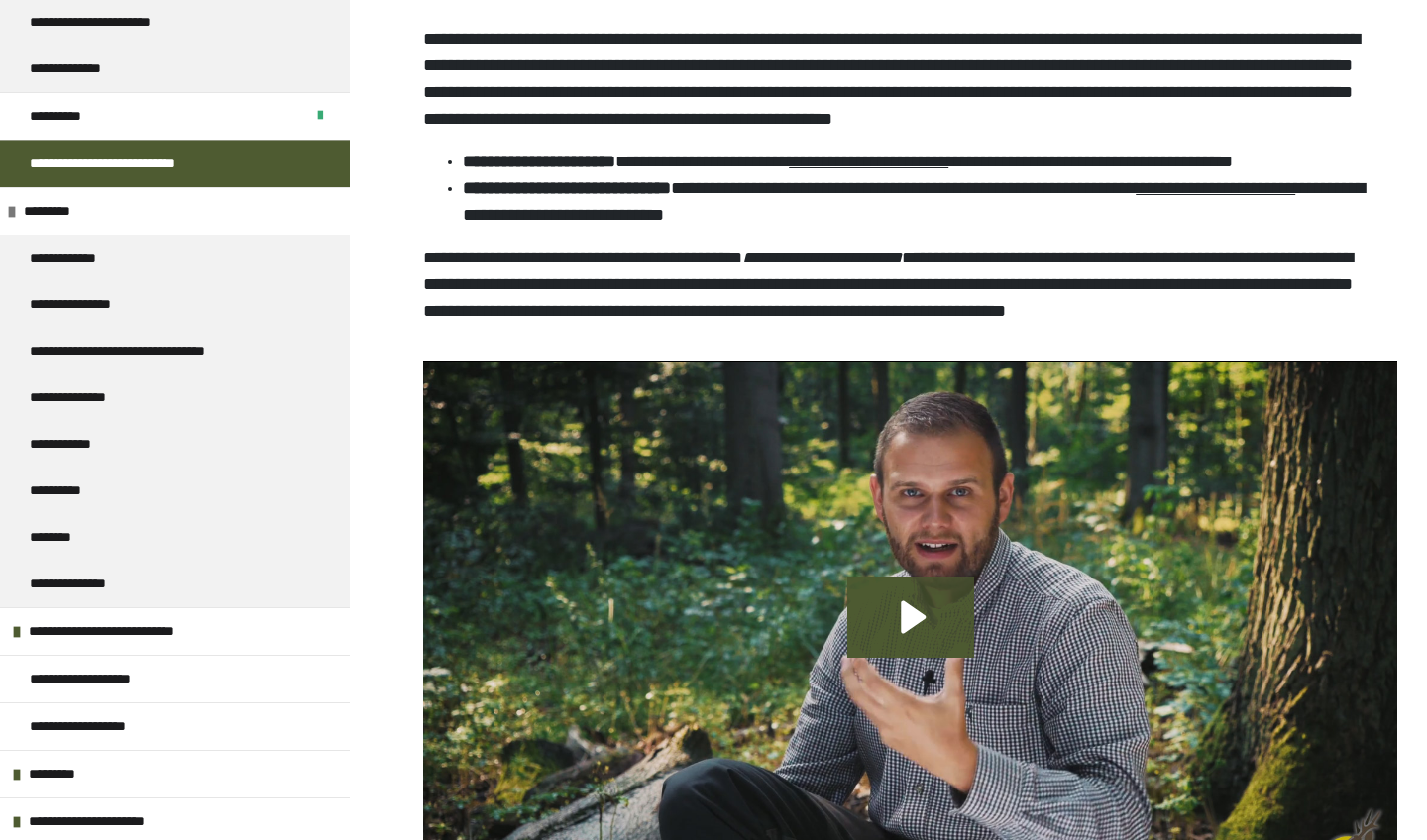 scroll, scrollTop: 1280, scrollLeft: 0, axis: vertical 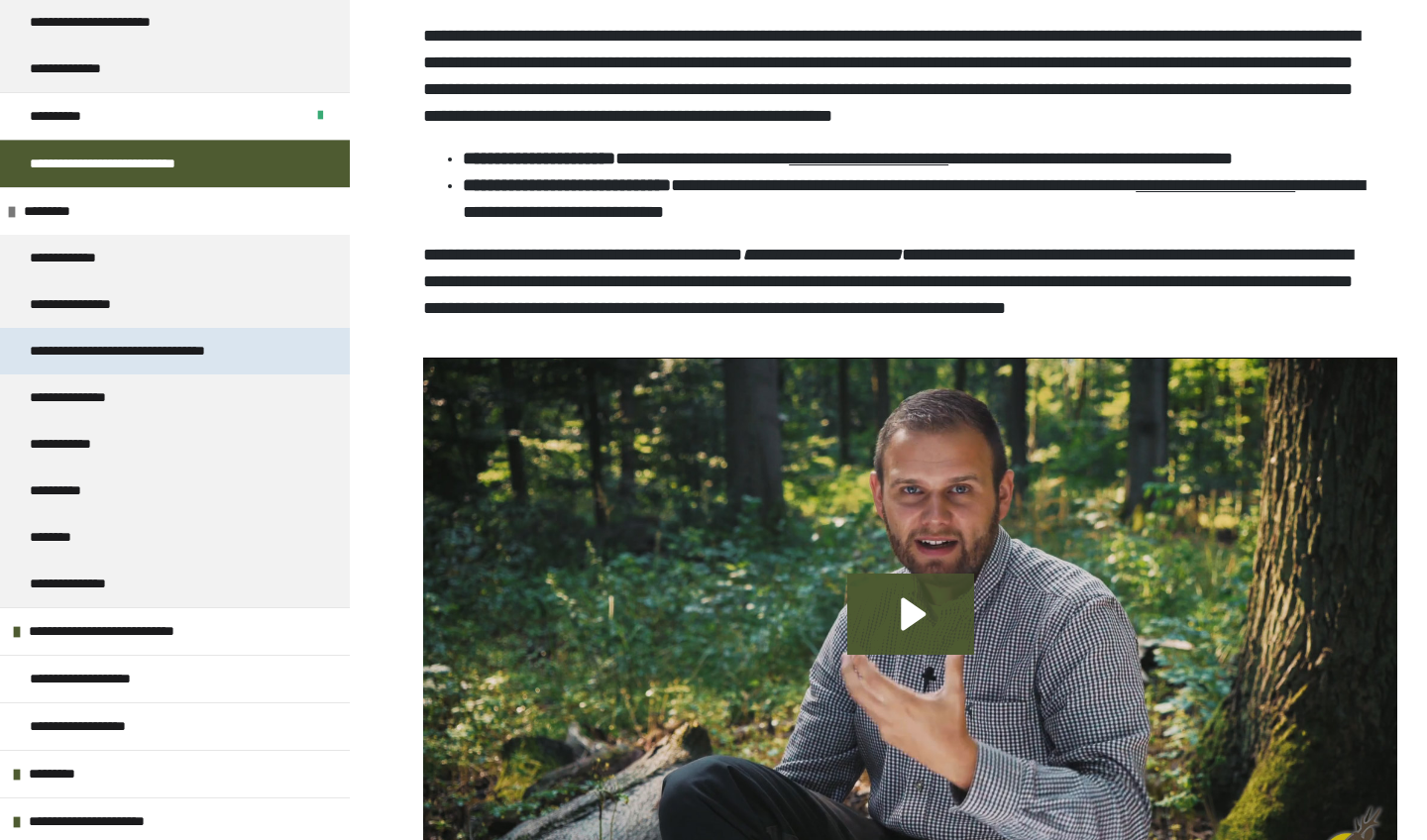 drag, startPoint x: 992, startPoint y: 9, endPoint x: 232, endPoint y: 349, distance: 832.5863 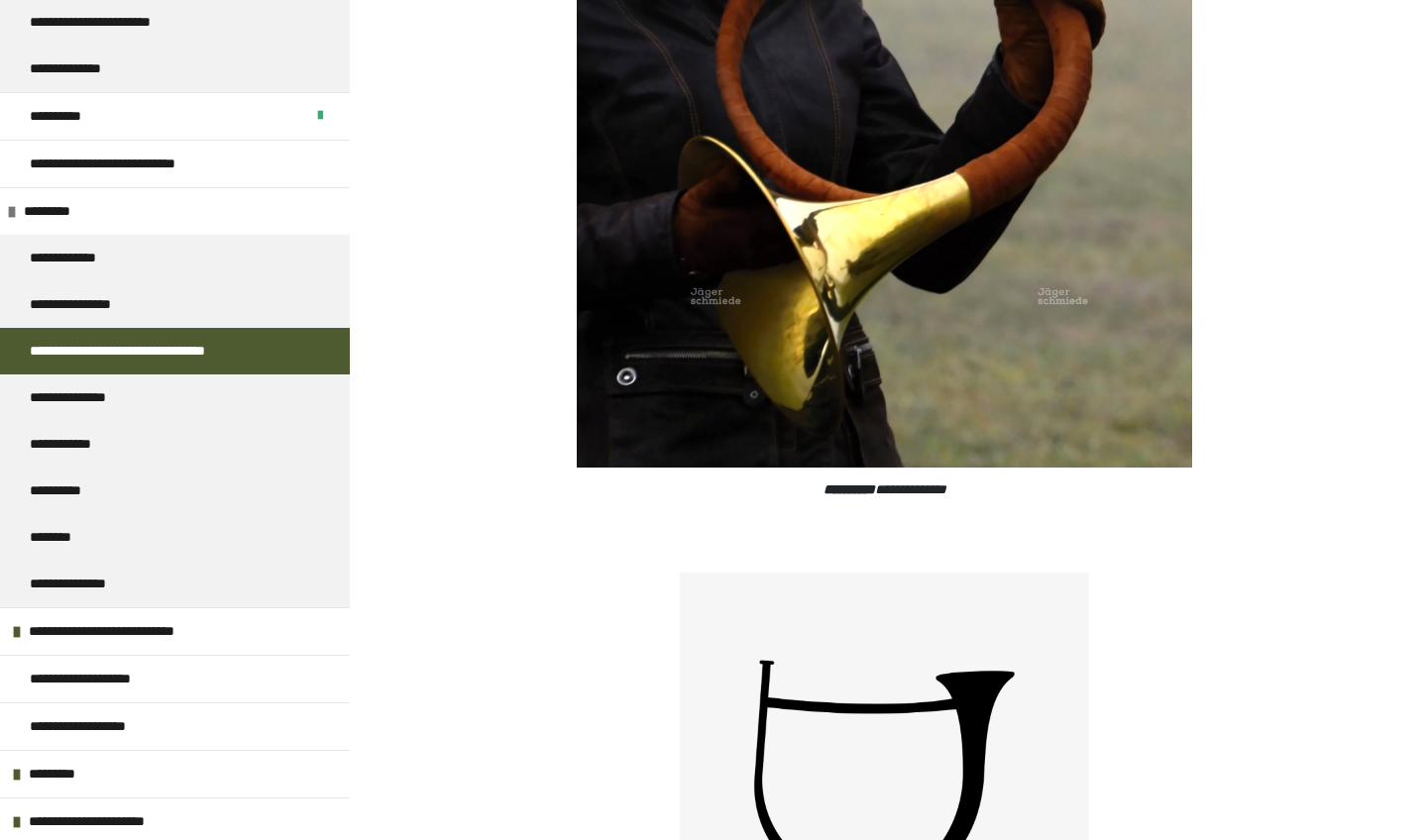 scroll, scrollTop: 2147, scrollLeft: 0, axis: vertical 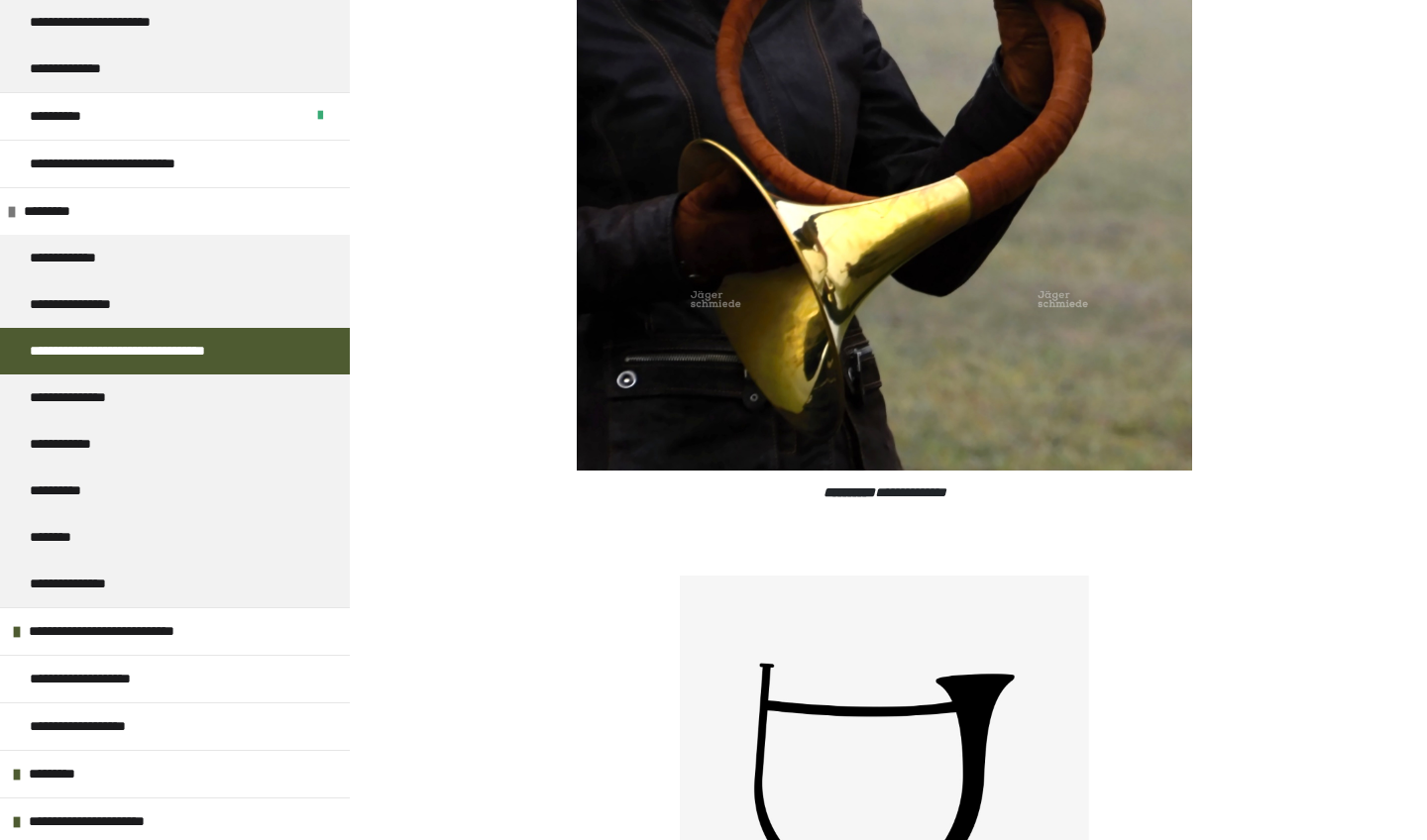 drag, startPoint x: 891, startPoint y: 25, endPoint x: 910, endPoint y: 359, distance: 334.54 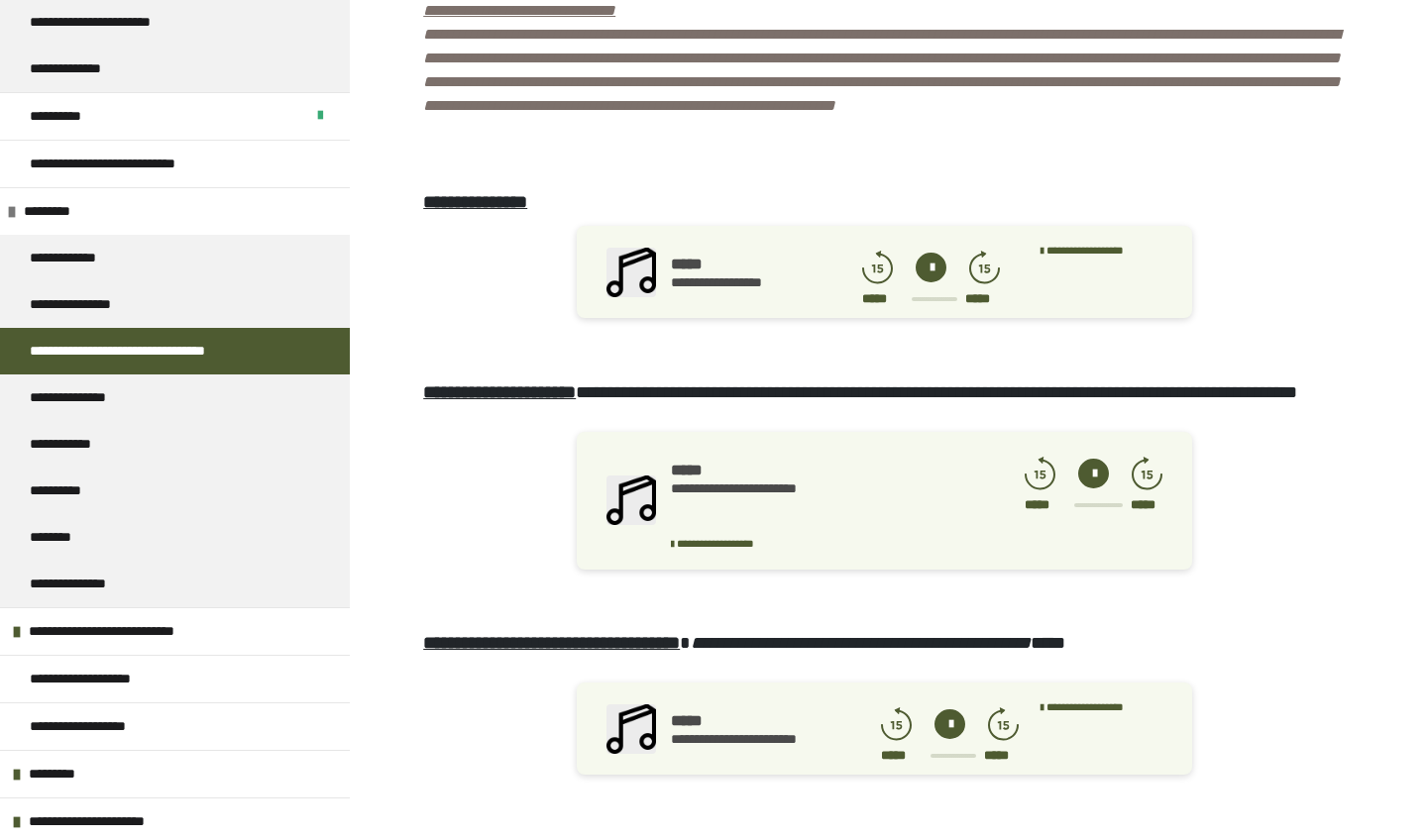scroll, scrollTop: 4694, scrollLeft: 0, axis: vertical 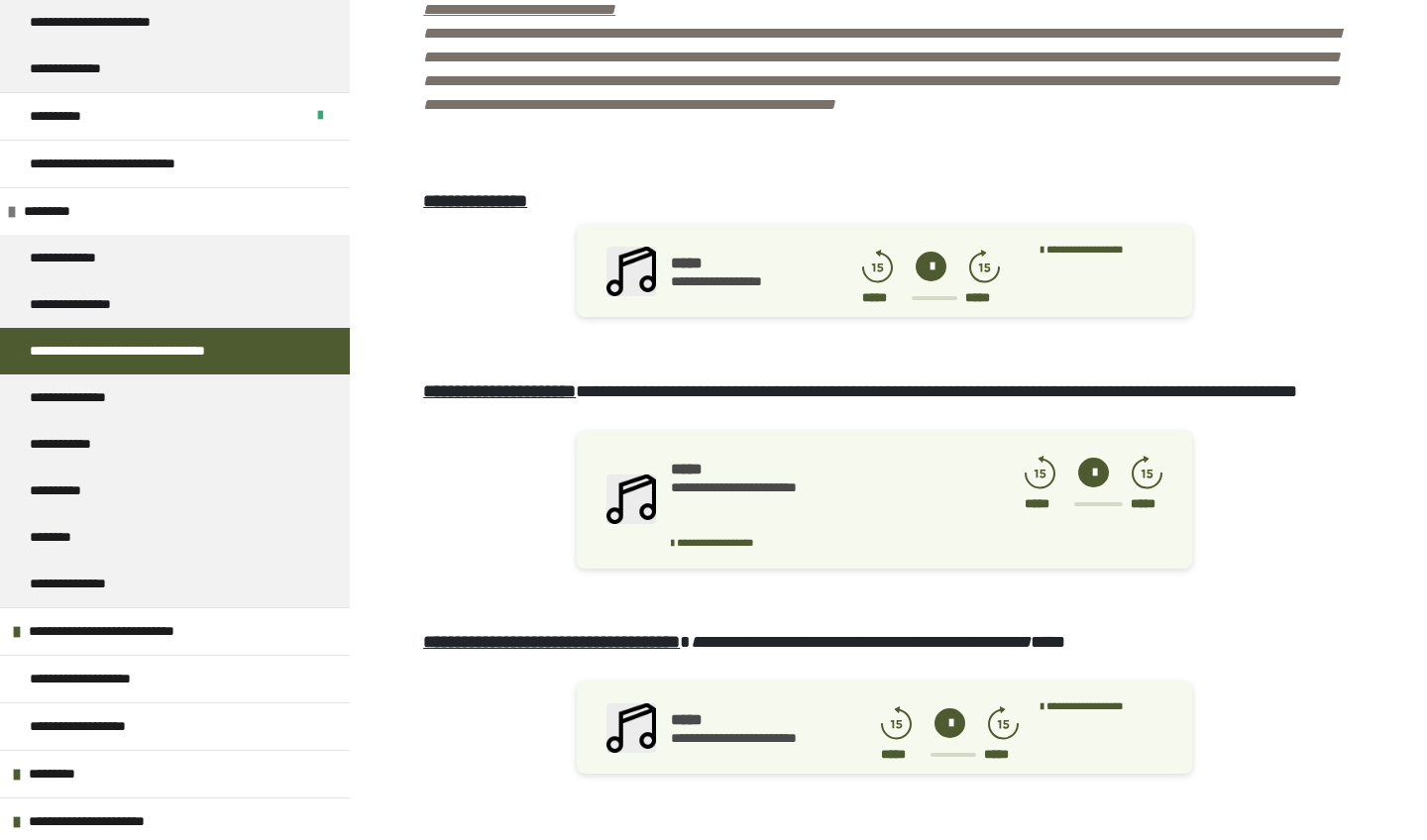click at bounding box center [931, 266] 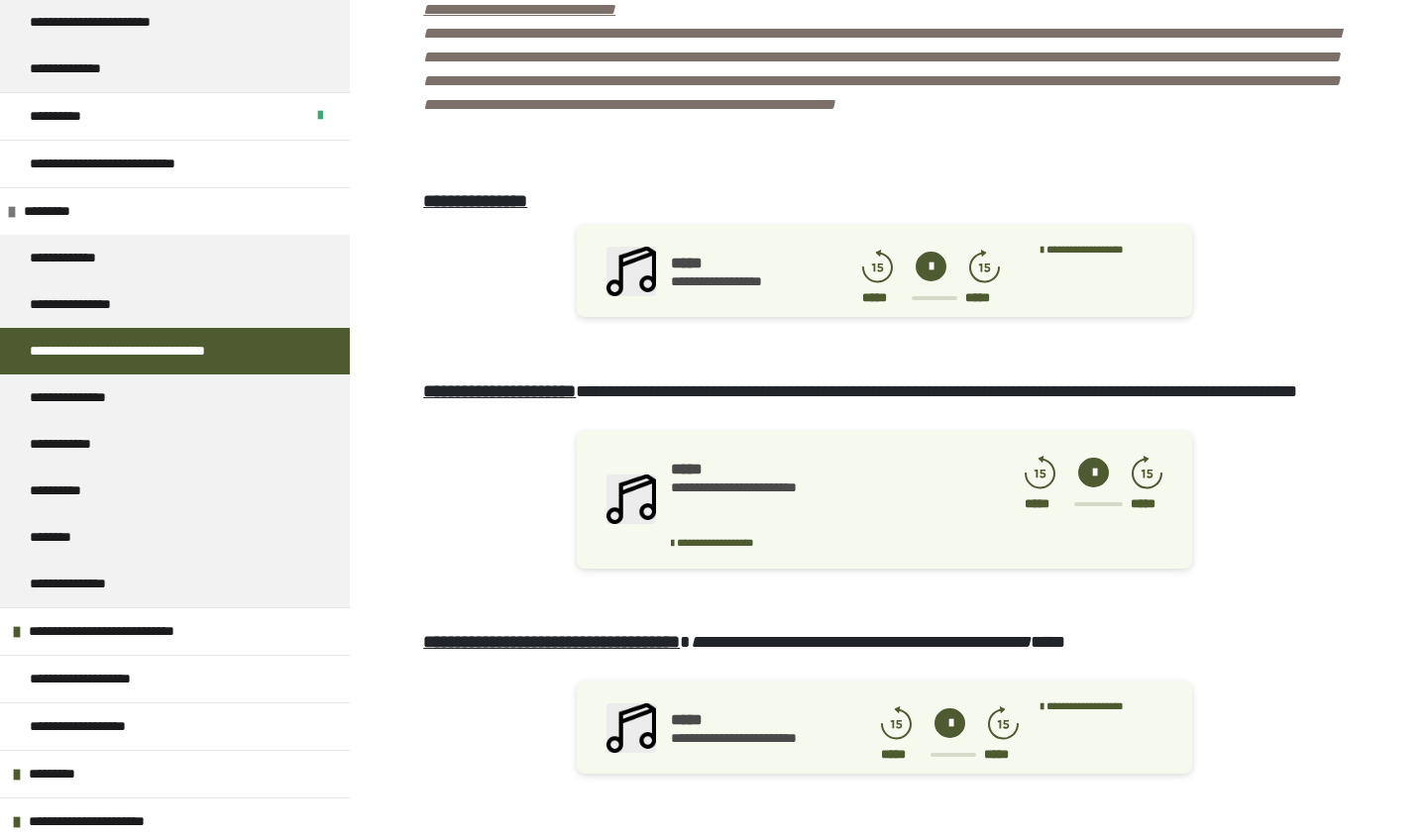 click at bounding box center [931, 266] 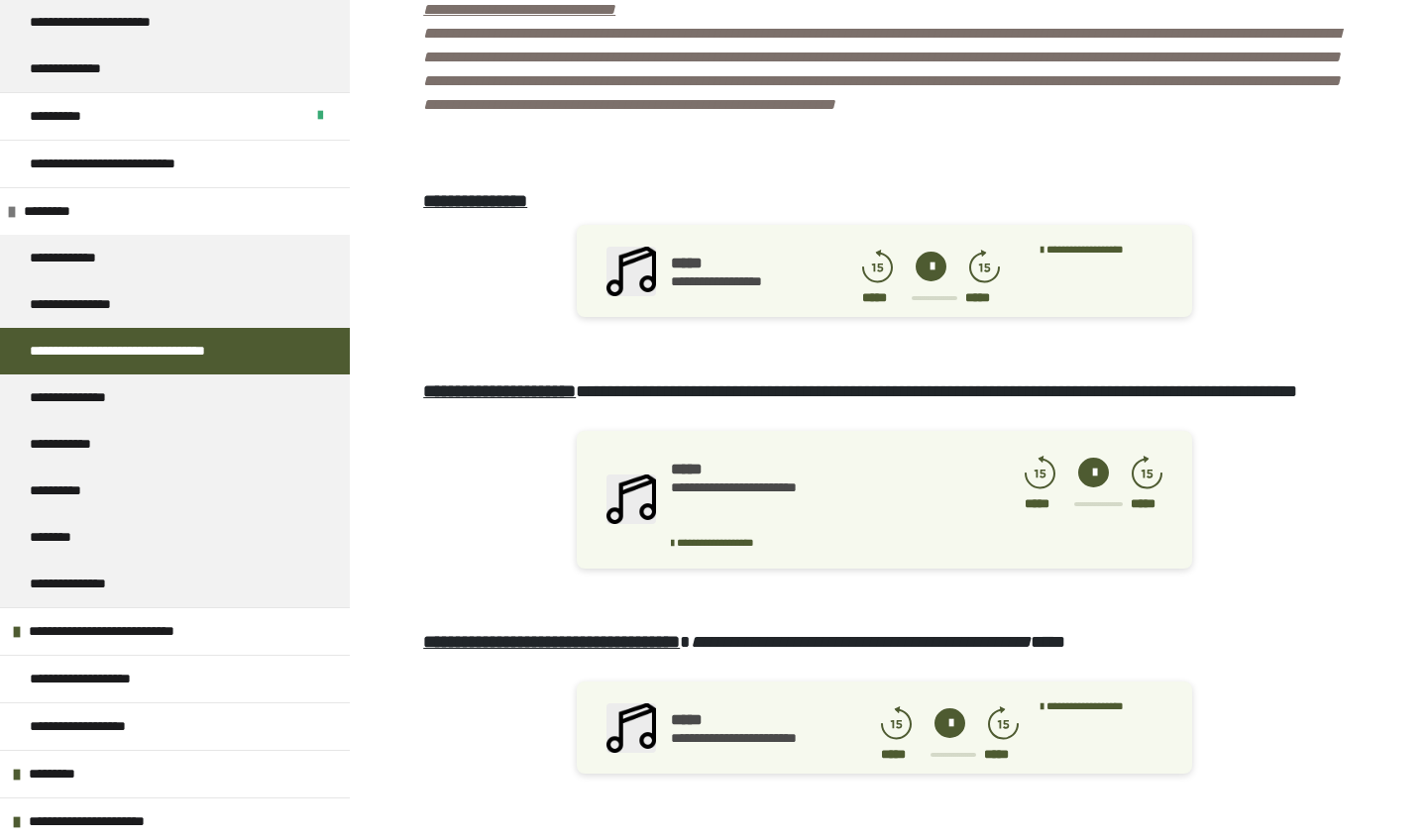 click at bounding box center (931, 266) 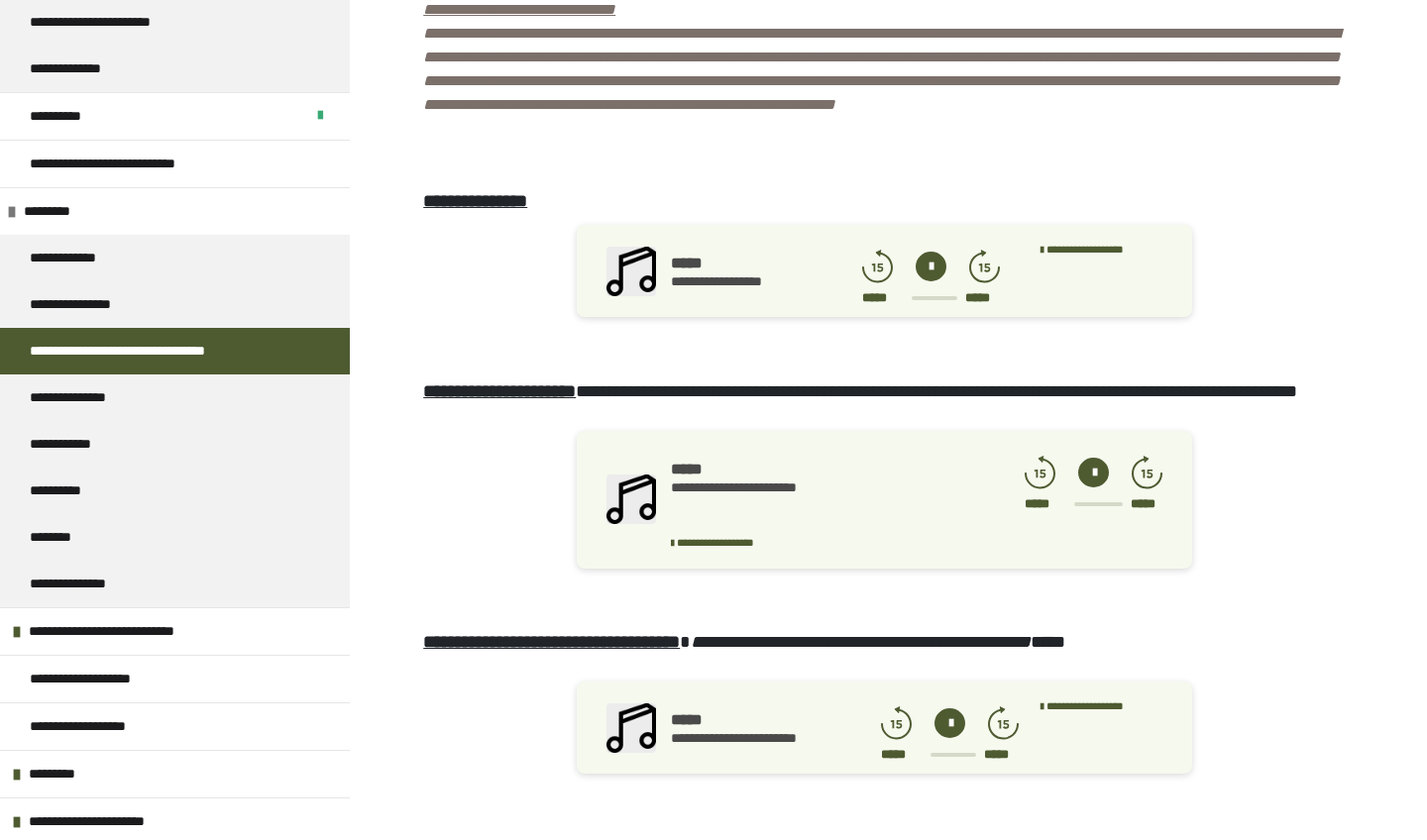 click on "**********" at bounding box center (895, 82) 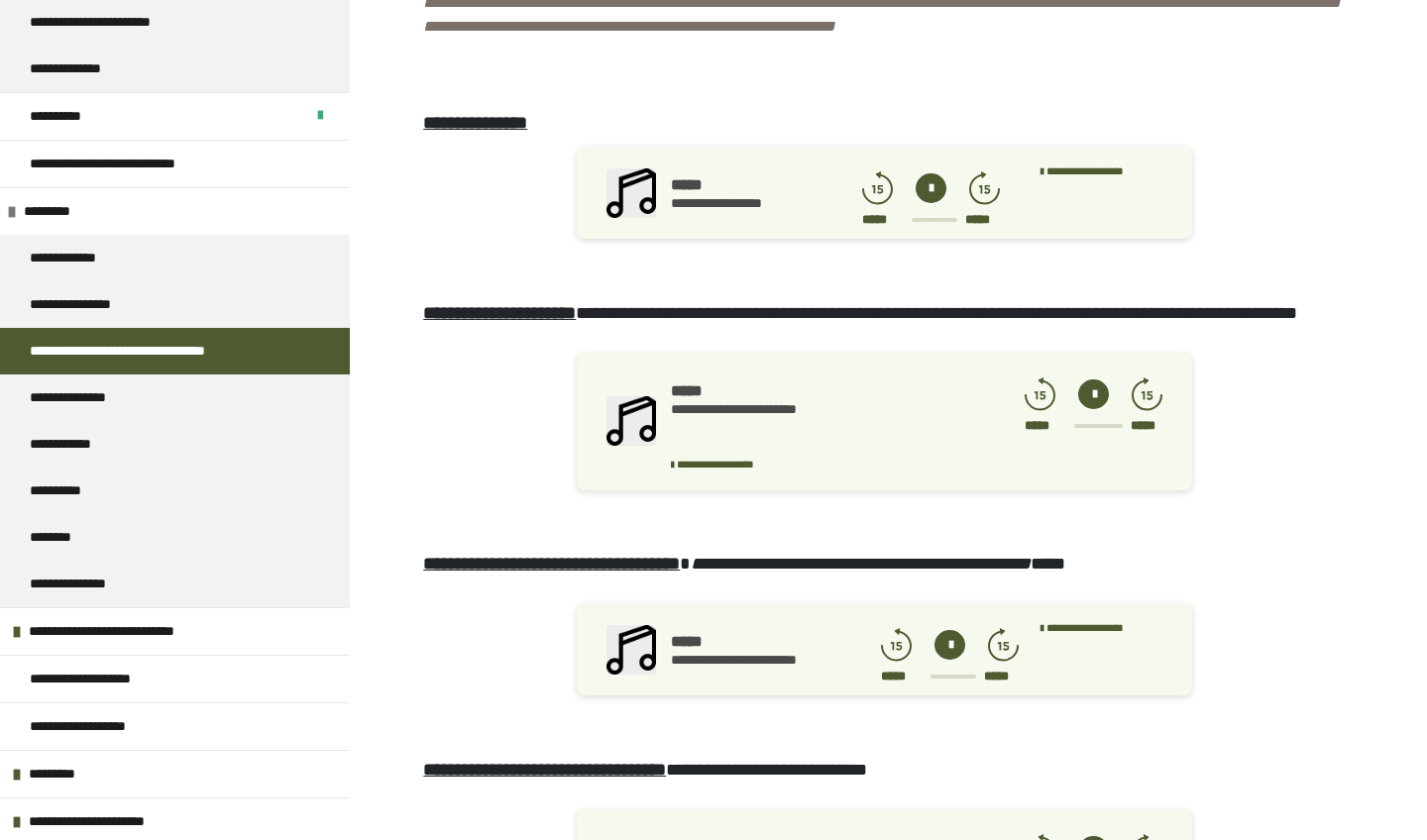 scroll, scrollTop: 4800, scrollLeft: 0, axis: vertical 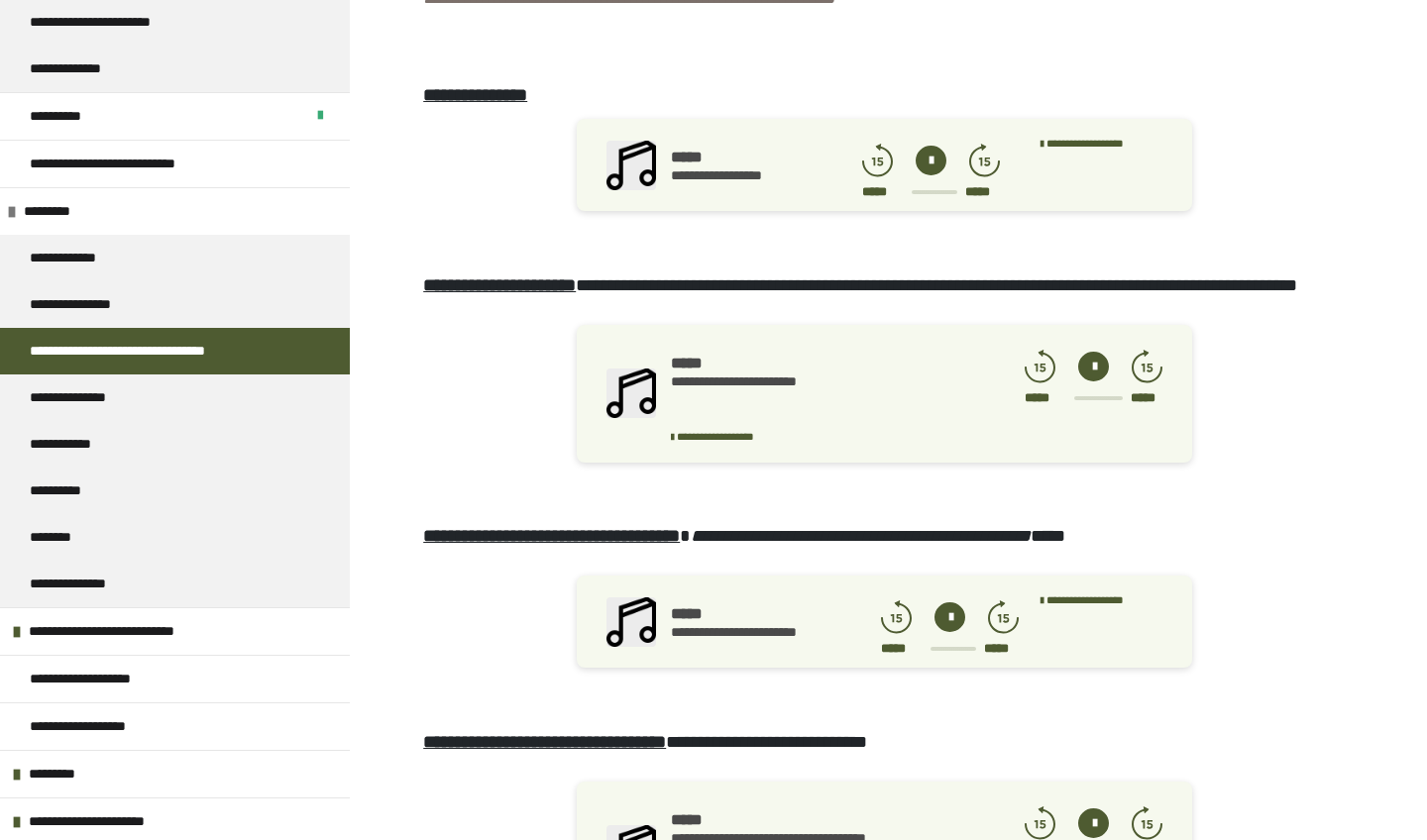 click 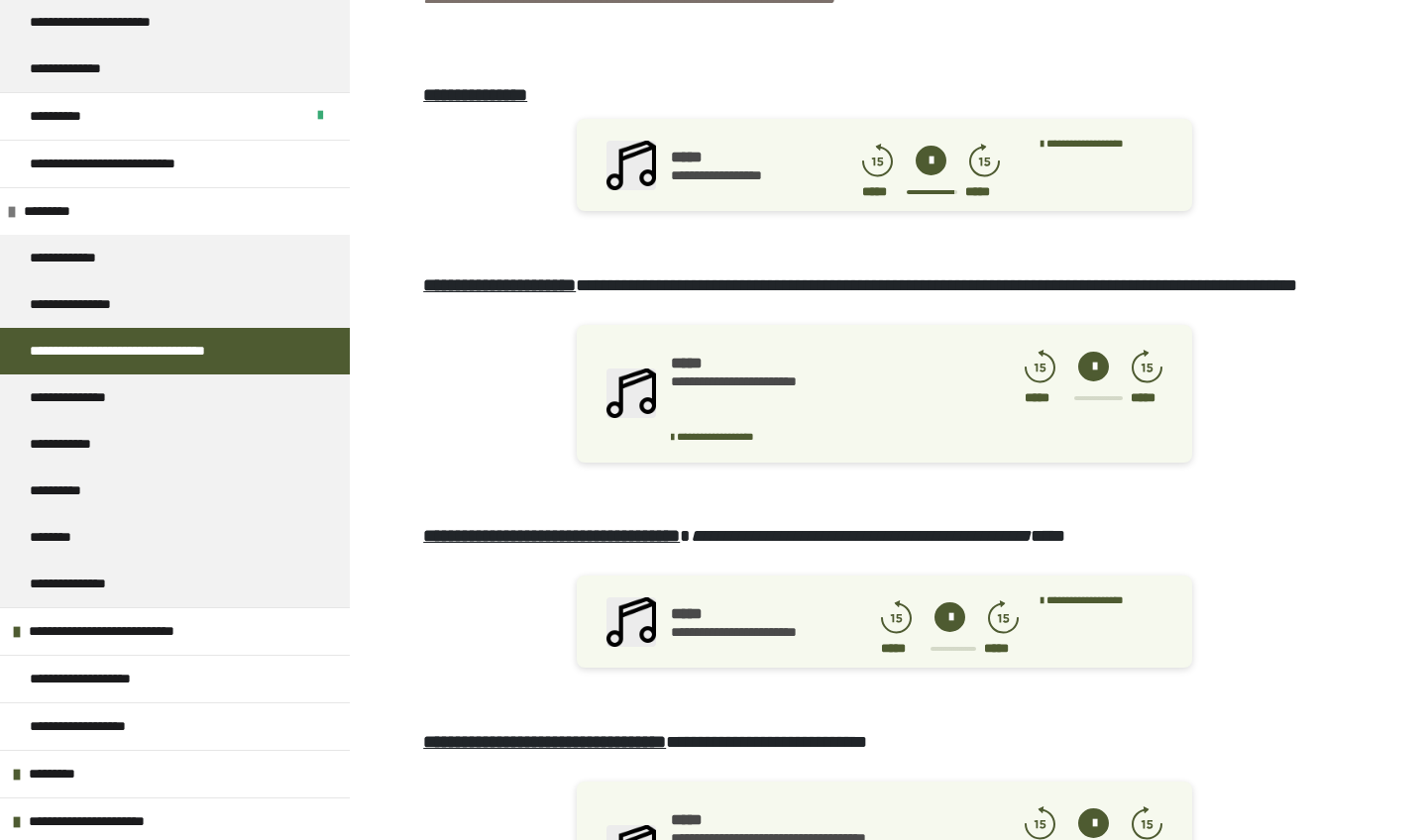click on "**********" at bounding box center (917, 167) 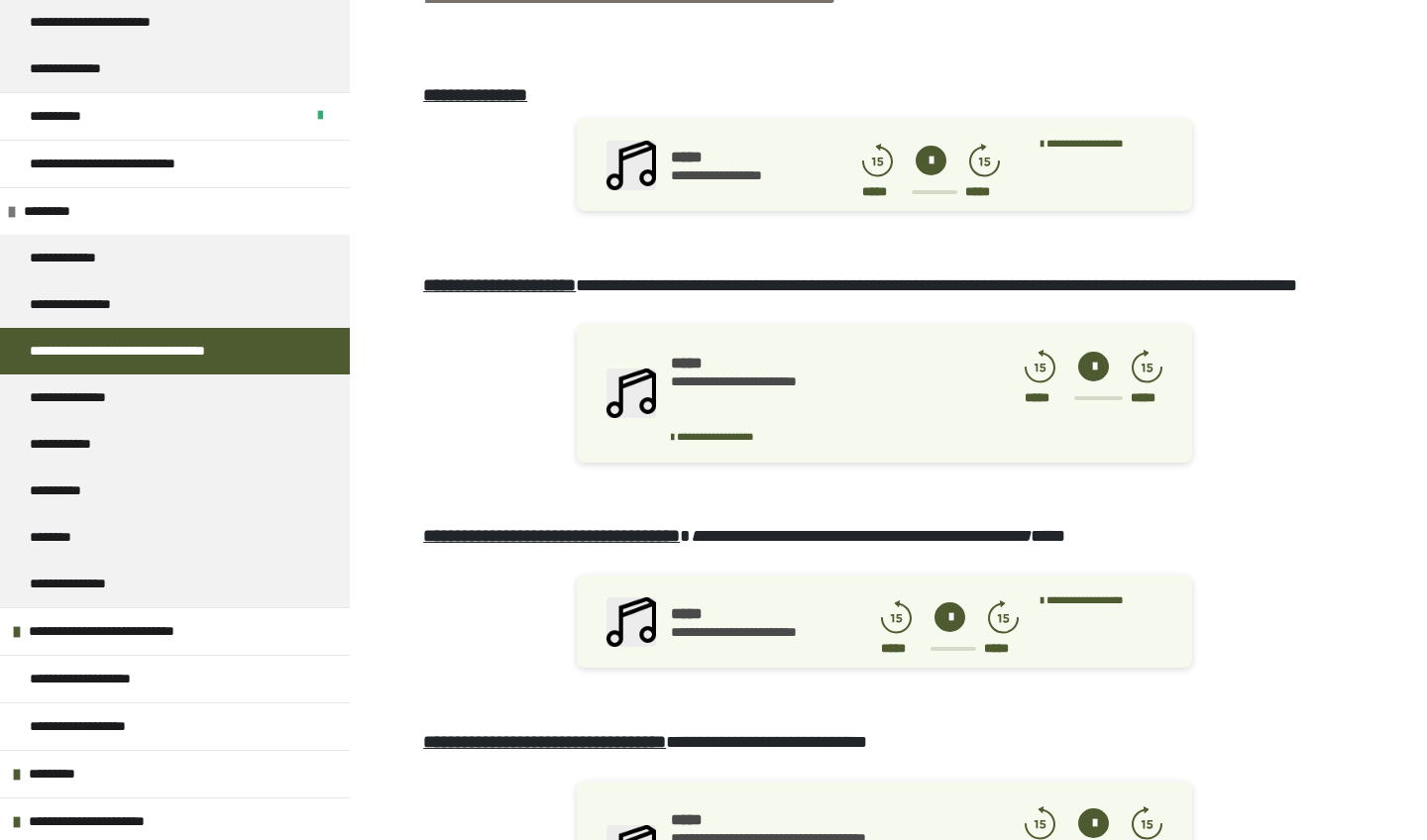 click at bounding box center (931, 160) 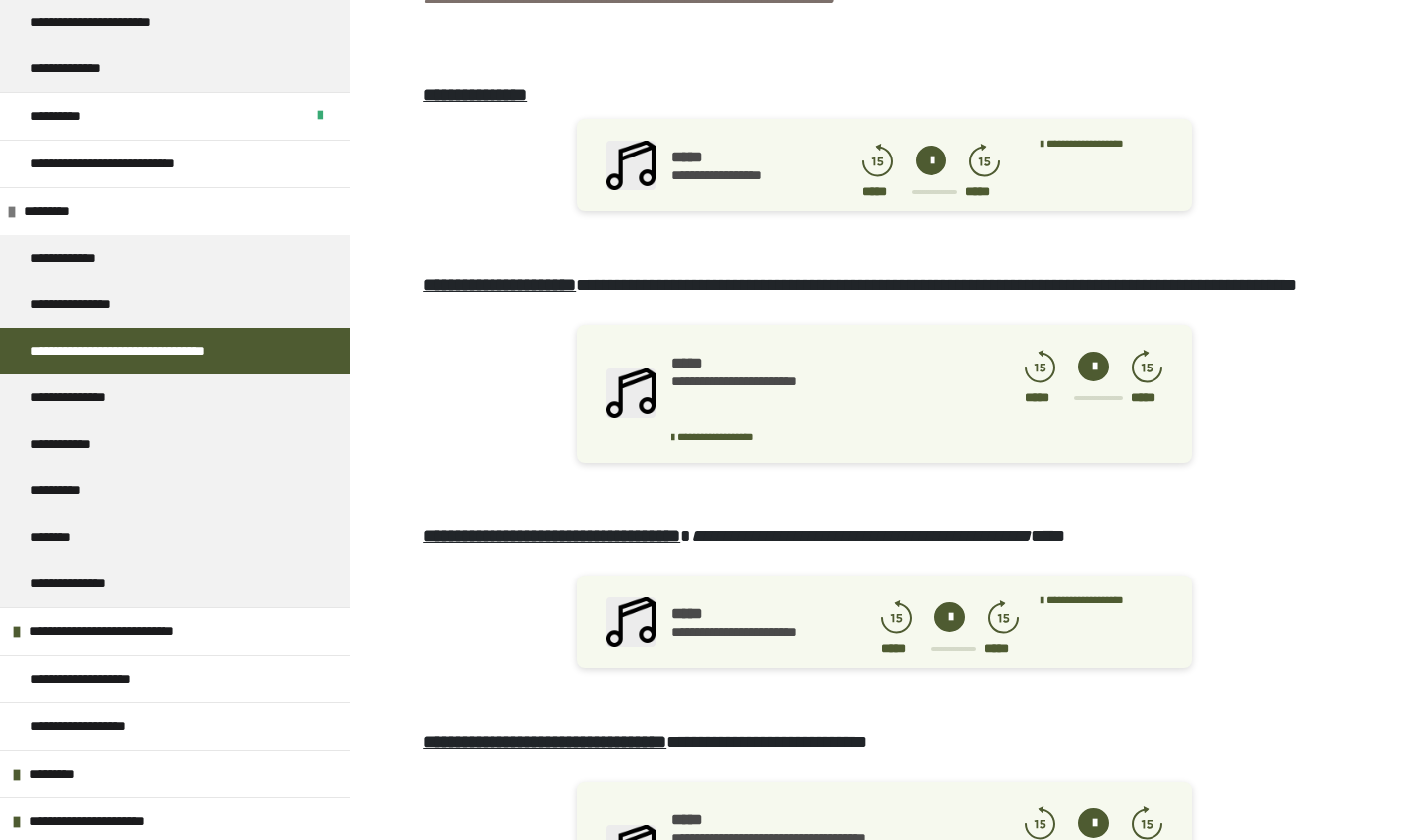 click at bounding box center [931, 160] 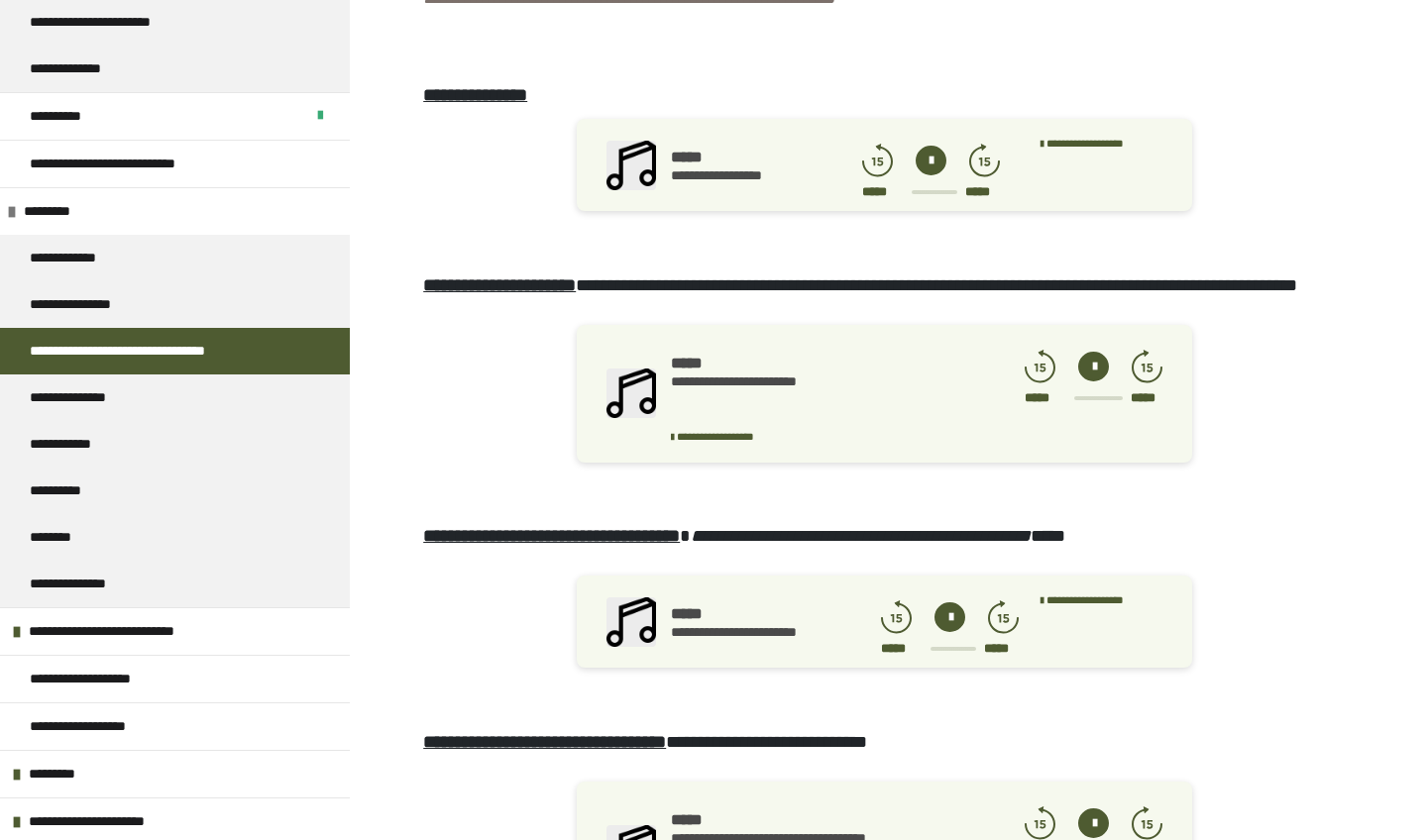 click at bounding box center [931, 160] 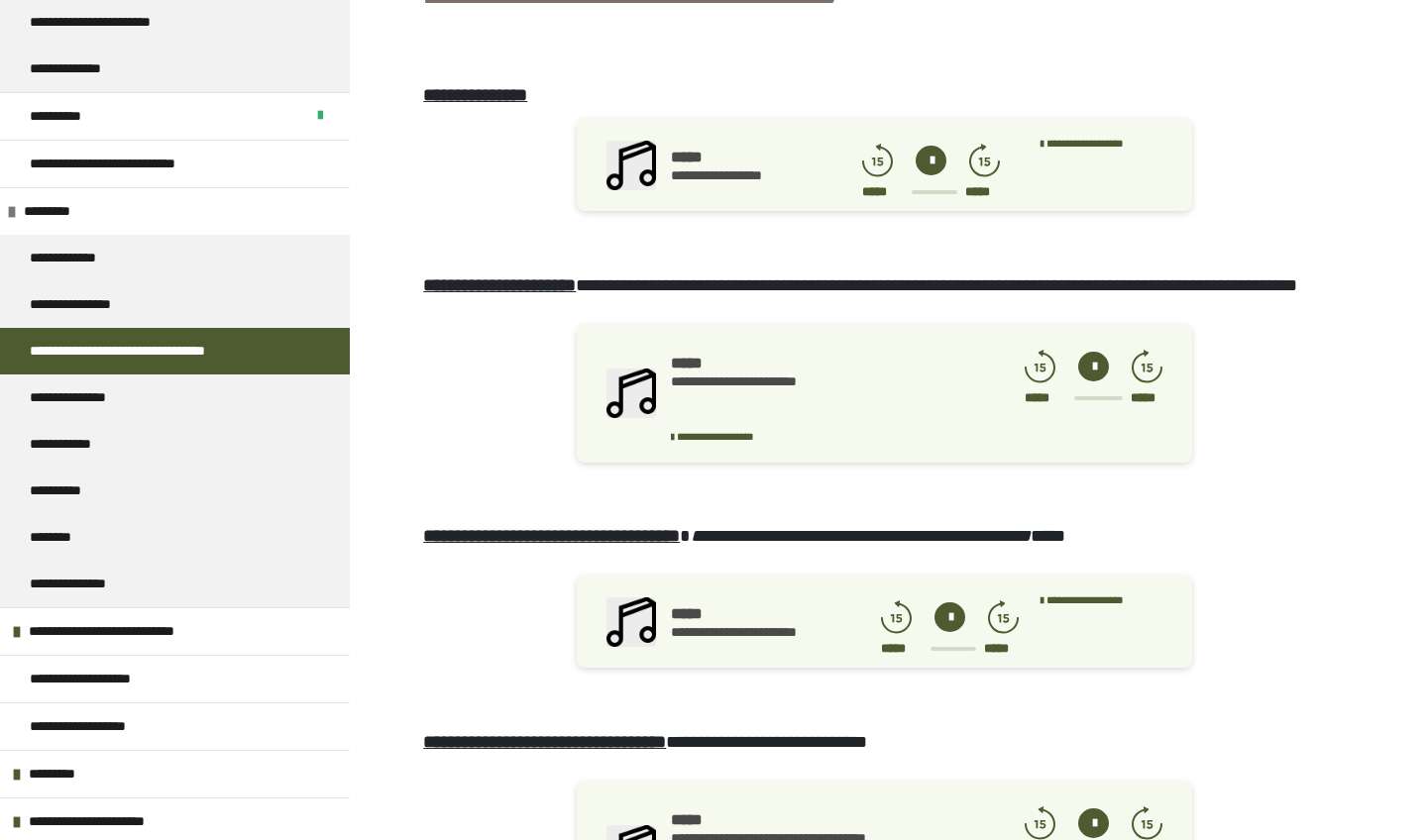 click at bounding box center (1093, 367) 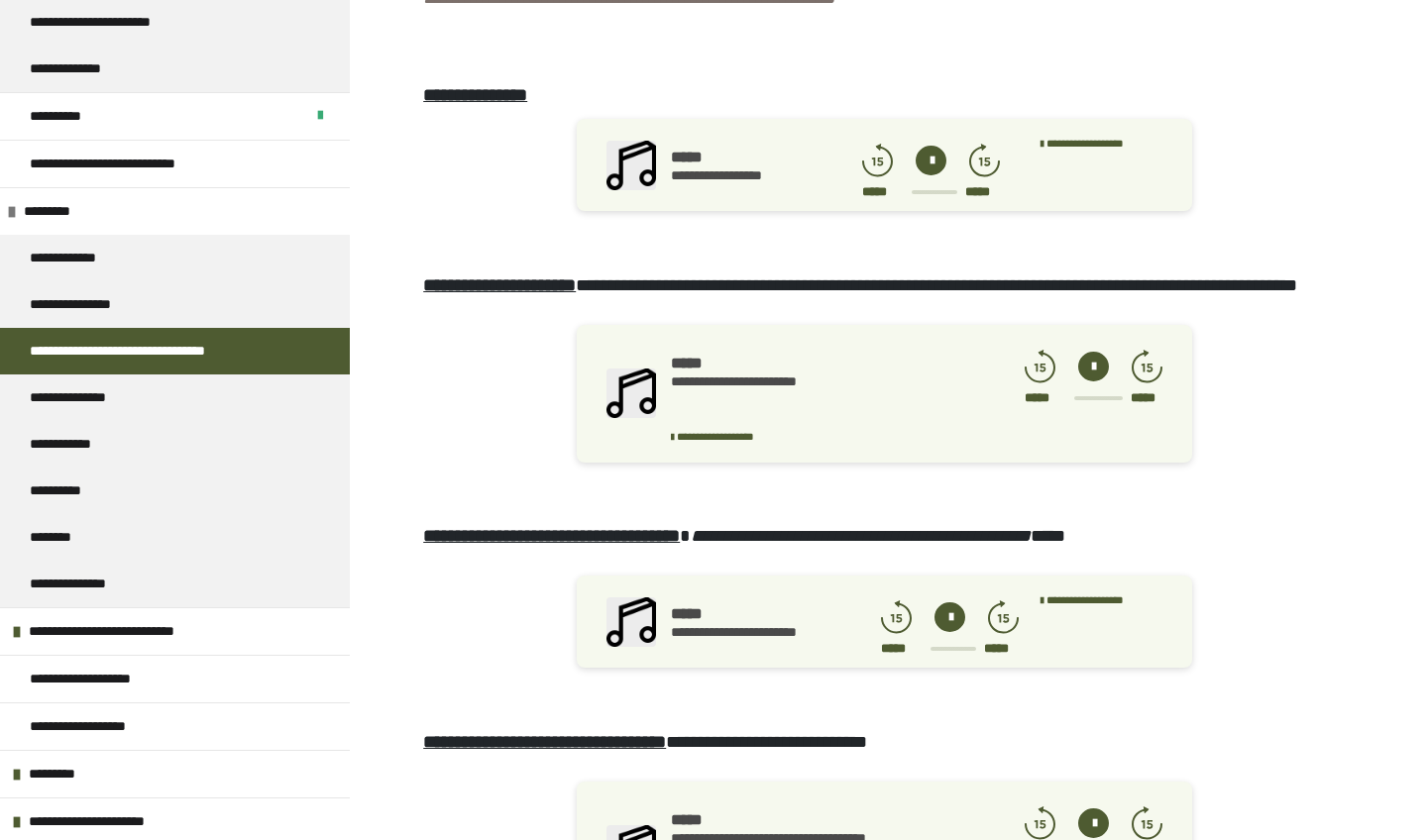 click at bounding box center (1093, 367) 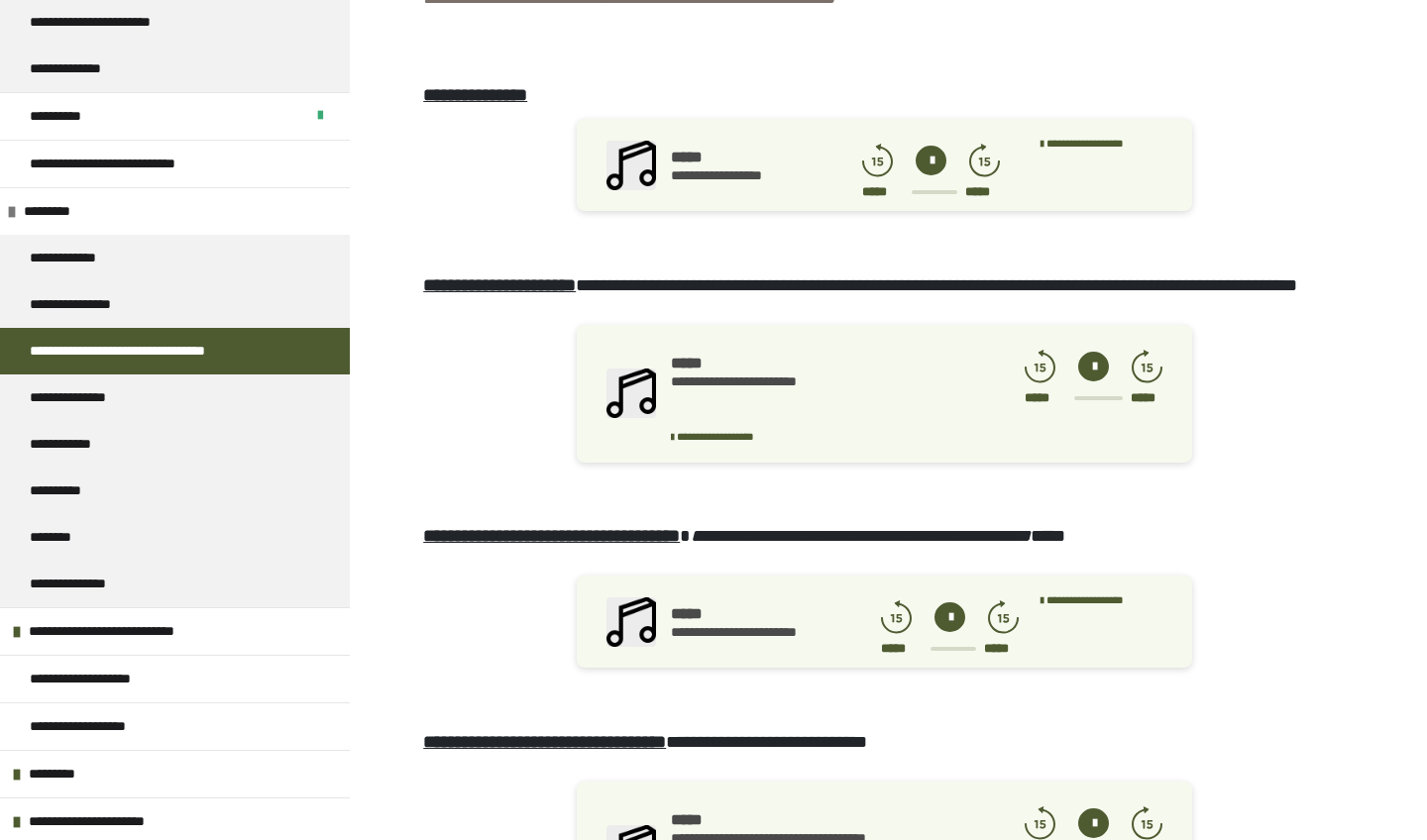 click at bounding box center [931, 160] 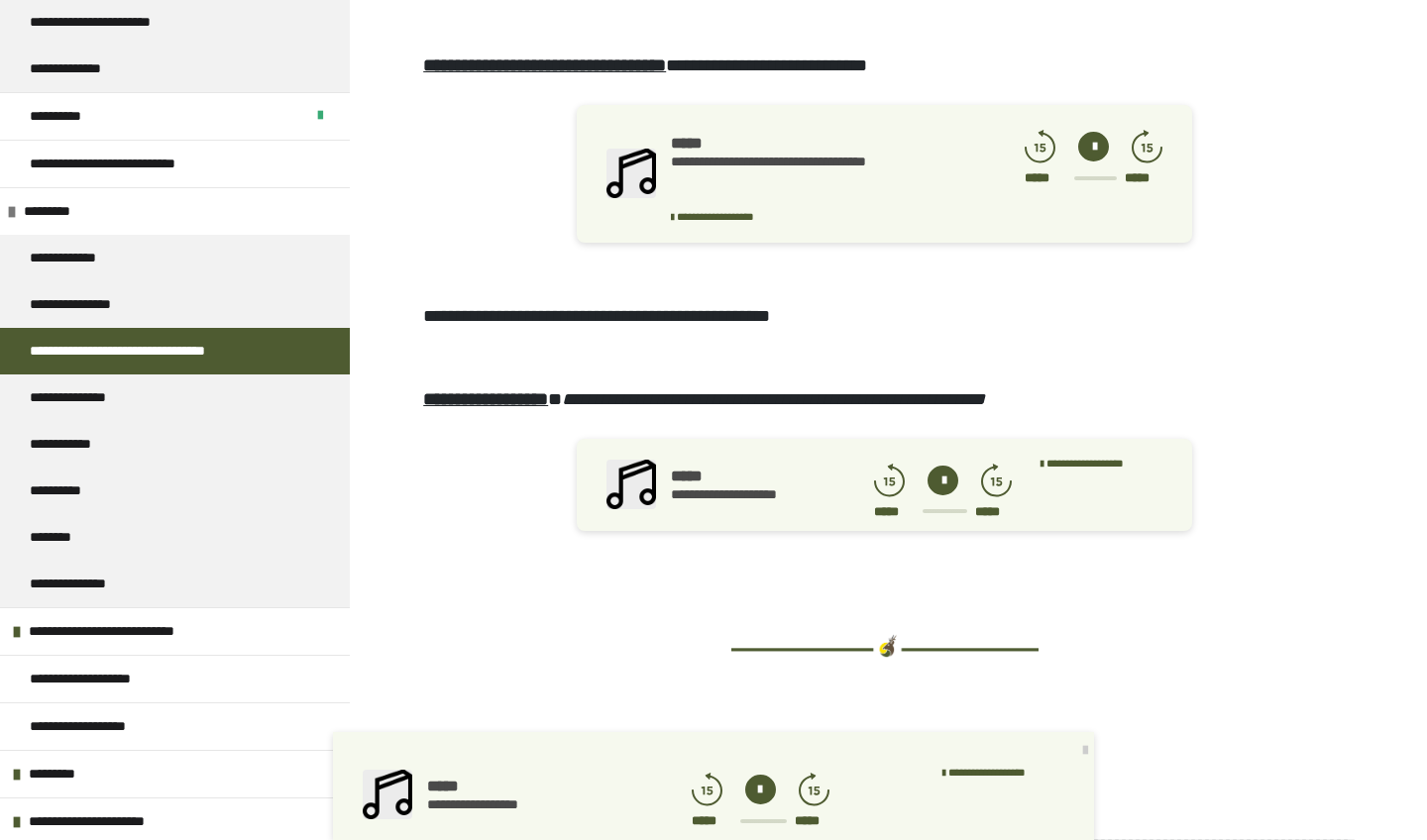 scroll, scrollTop: 5366, scrollLeft: 0, axis: vertical 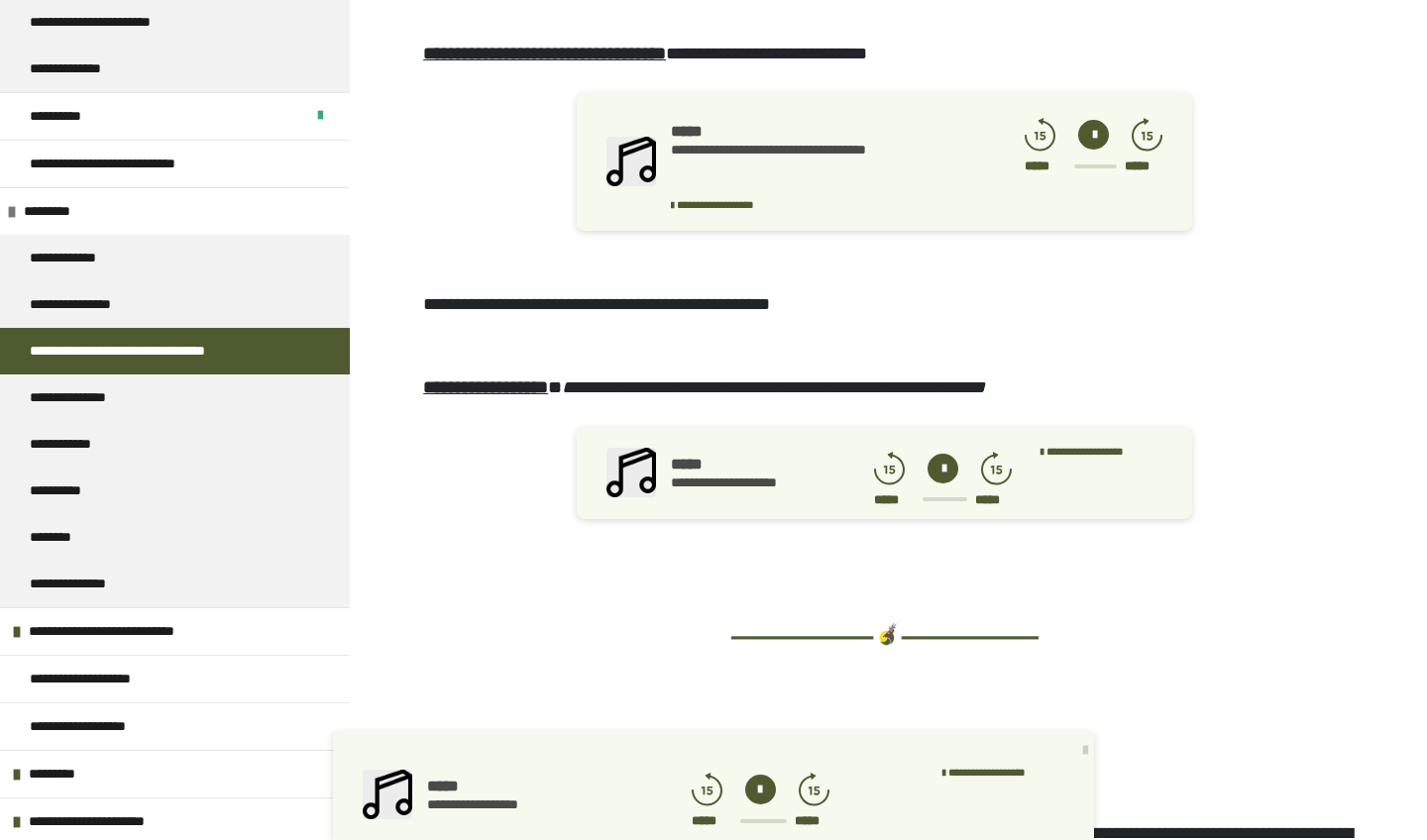 click 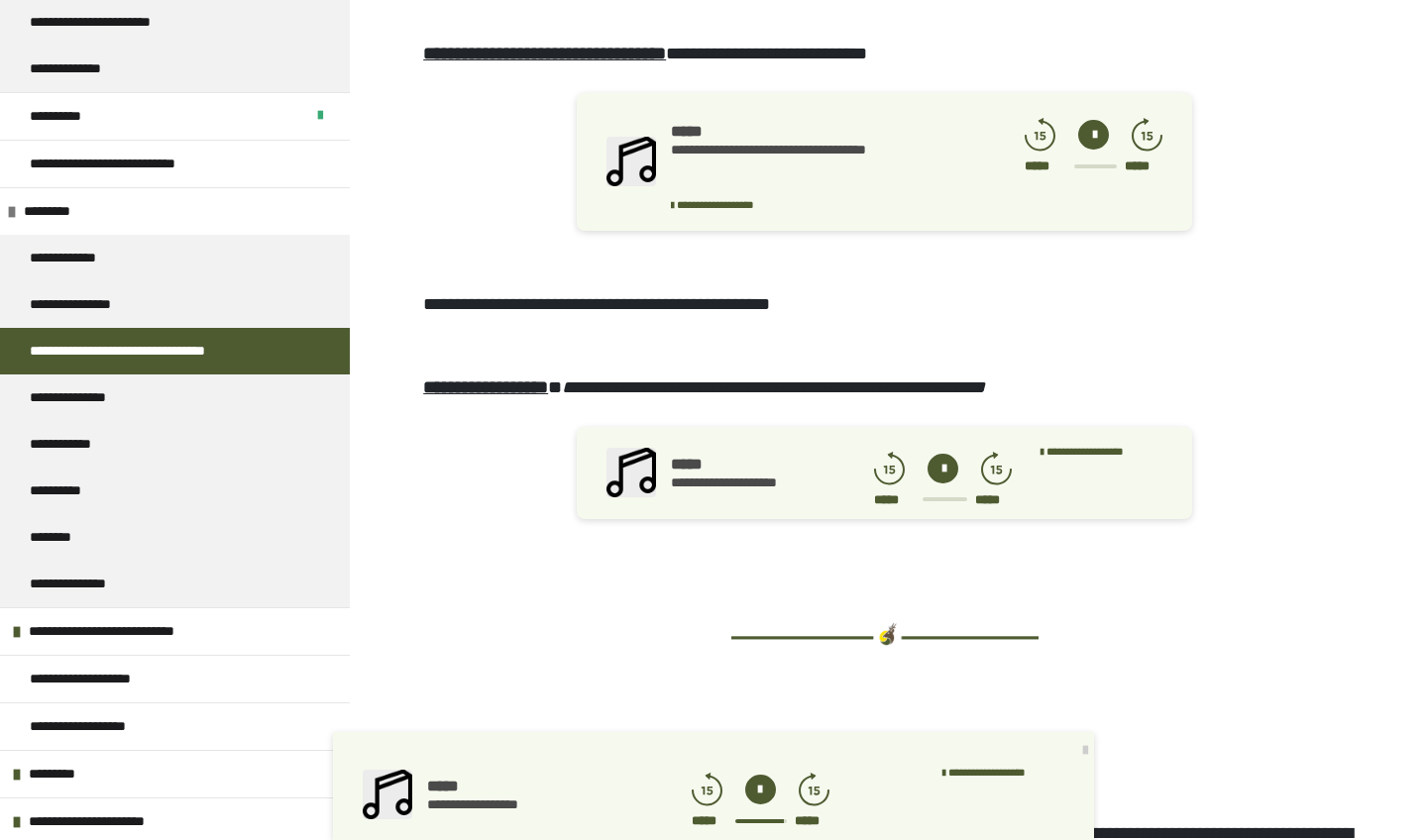 click at bounding box center [760, 789] 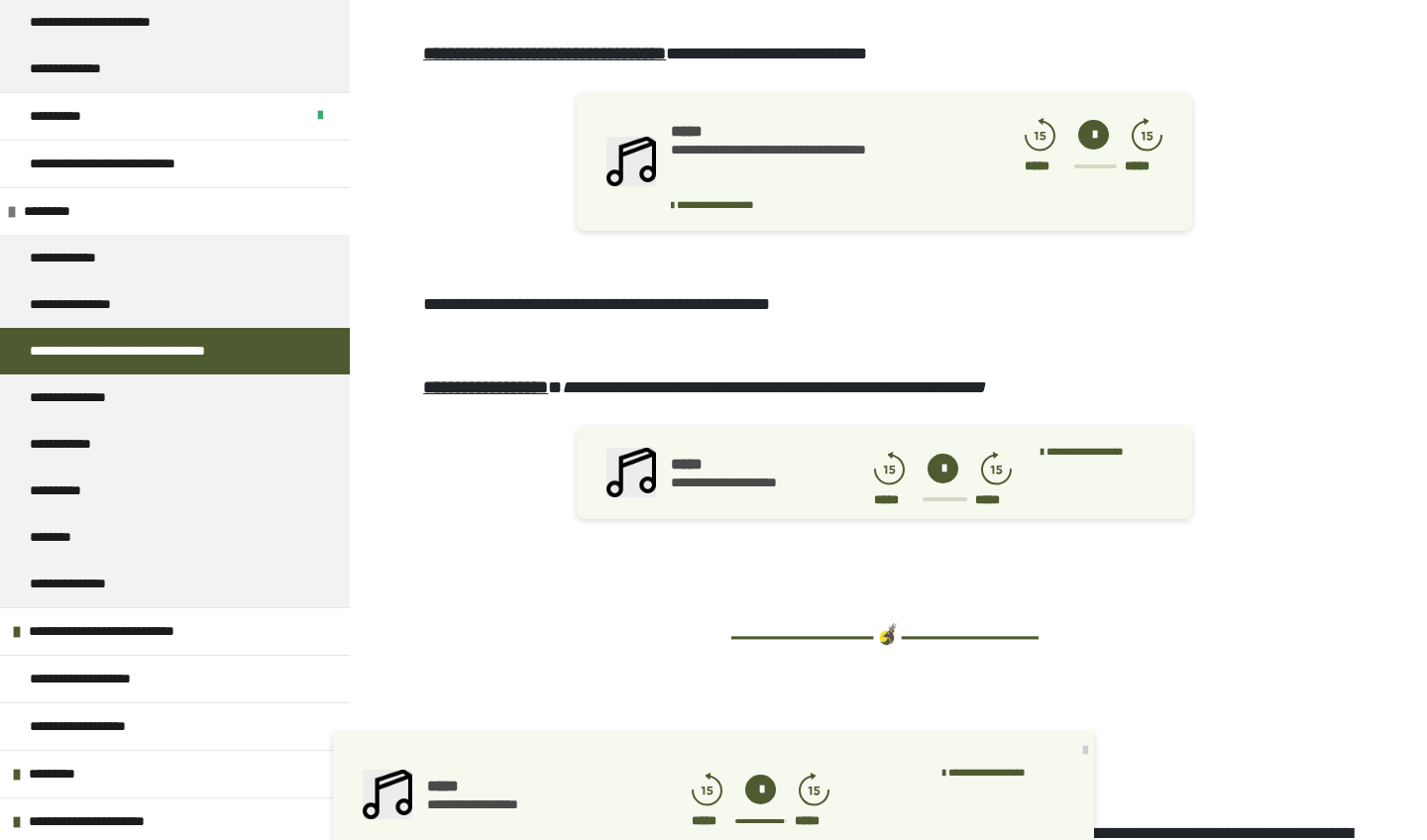 click at bounding box center (760, 789) 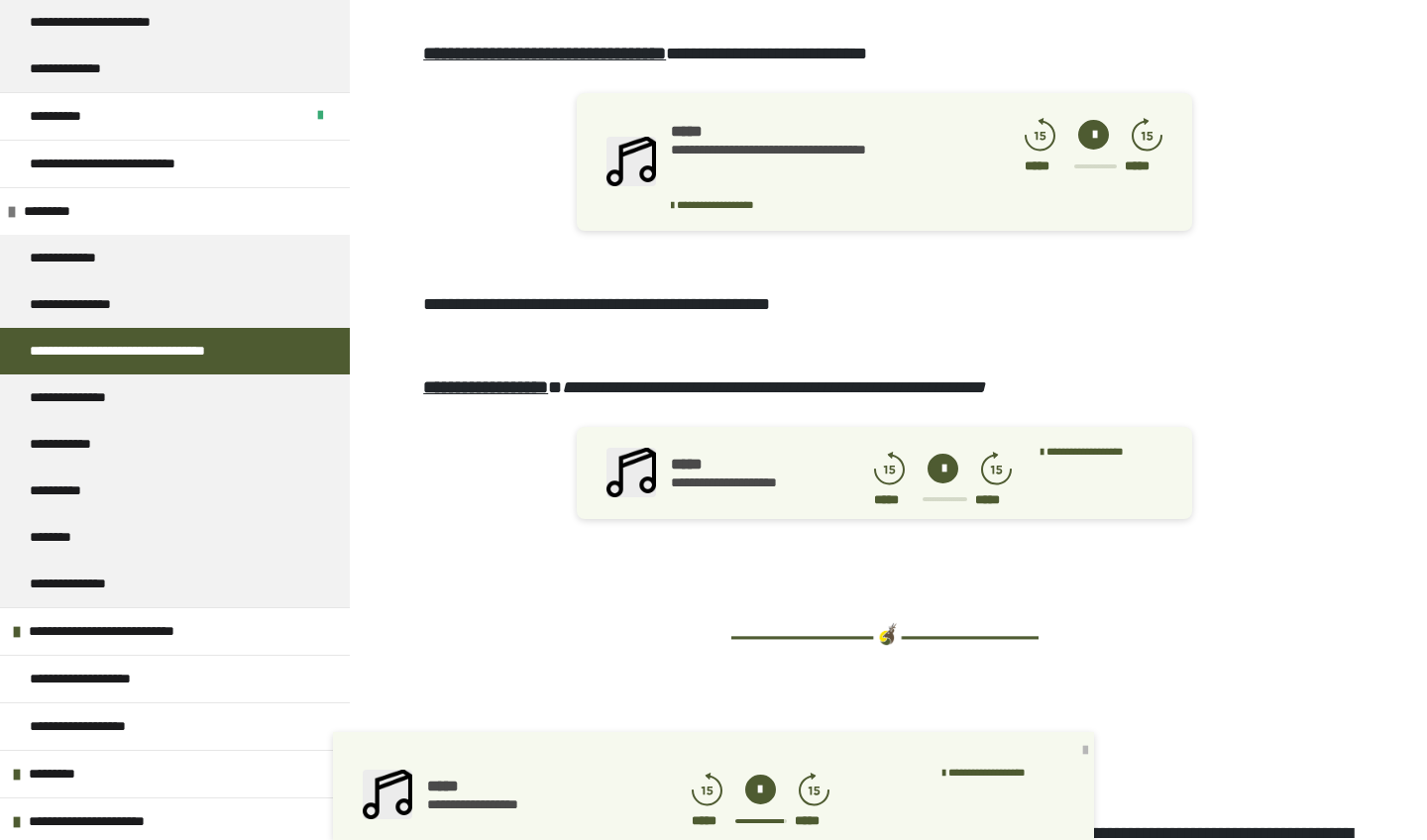 click at bounding box center [1085, 751] 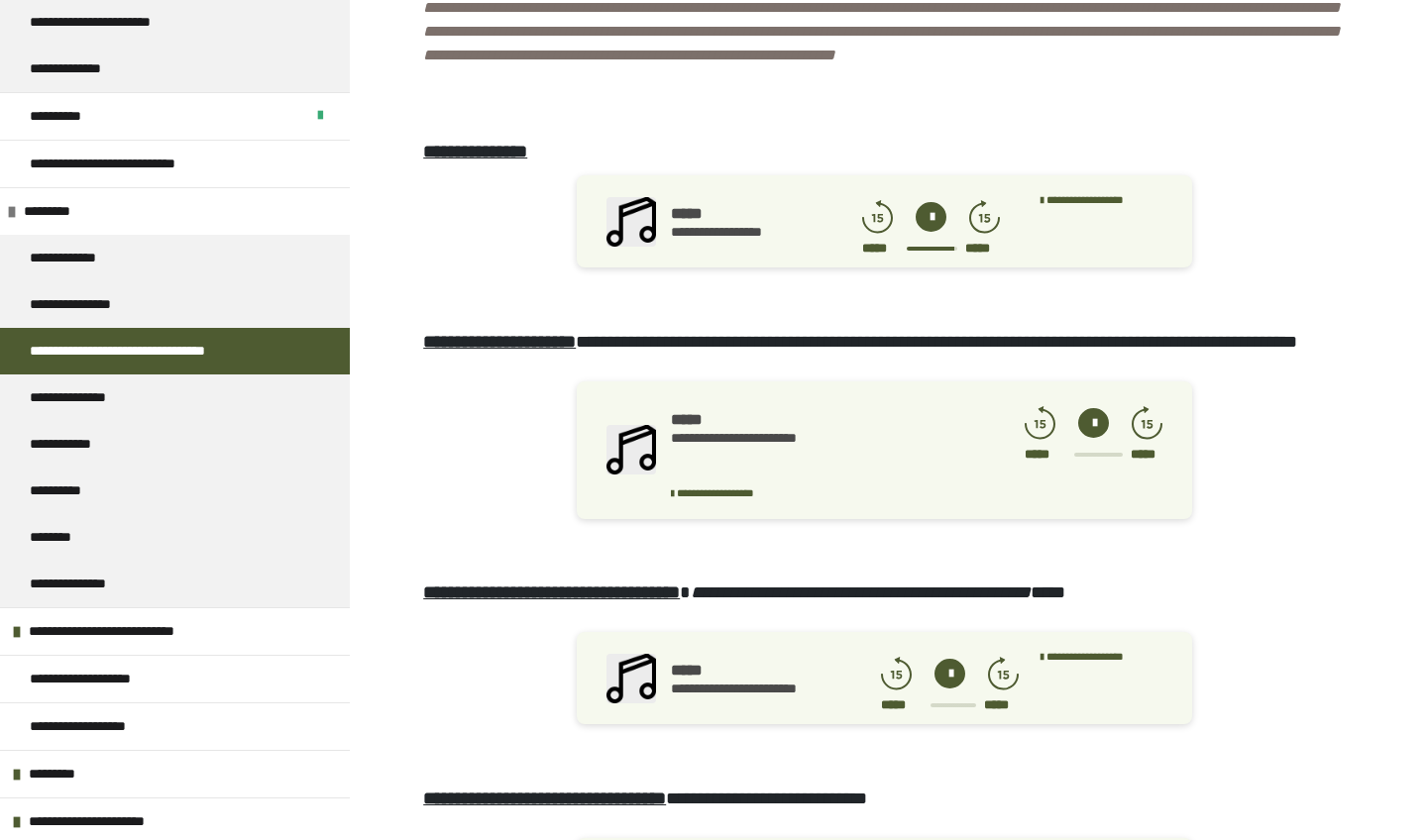 scroll, scrollTop: 4786, scrollLeft: 0, axis: vertical 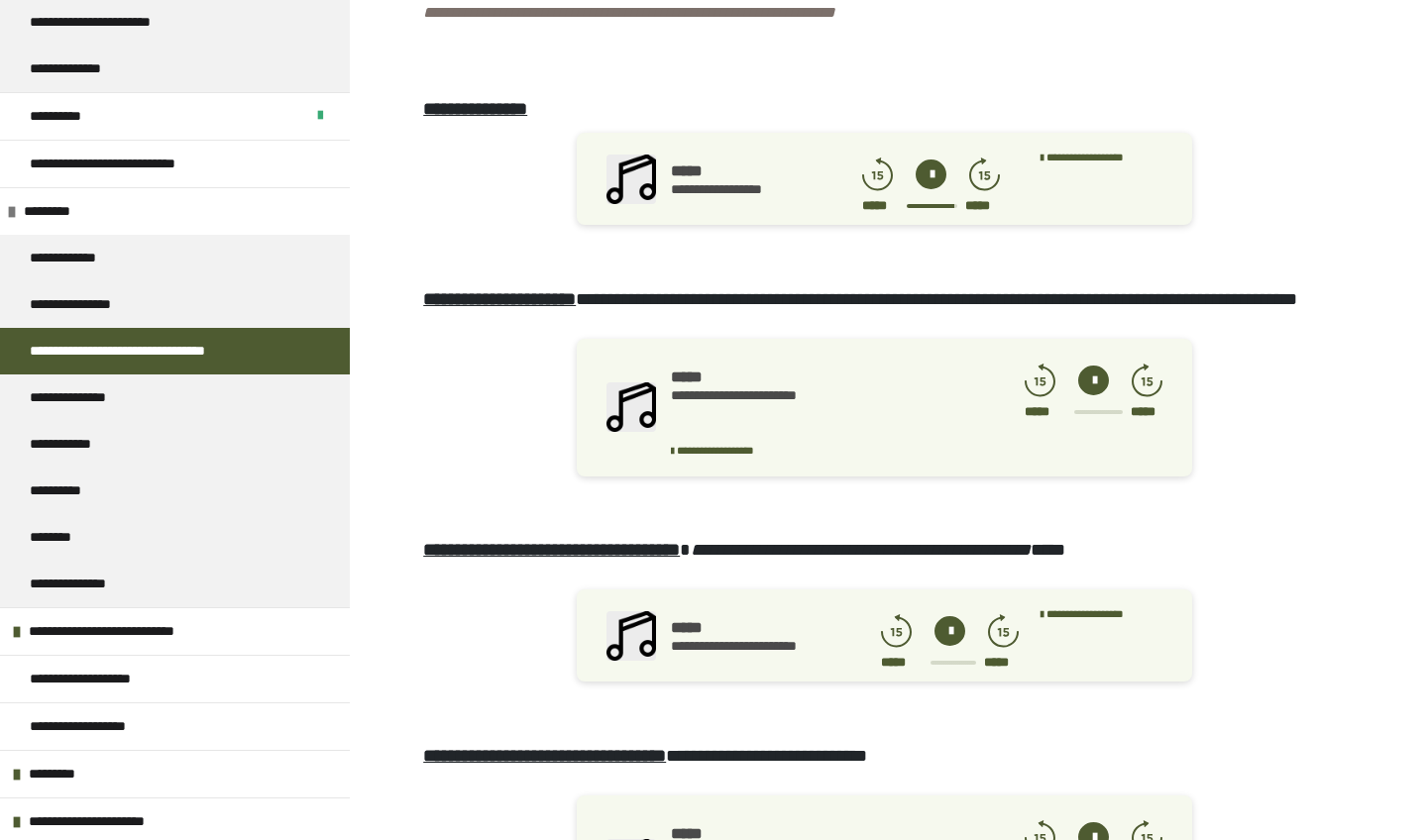 click at bounding box center (1093, 380) 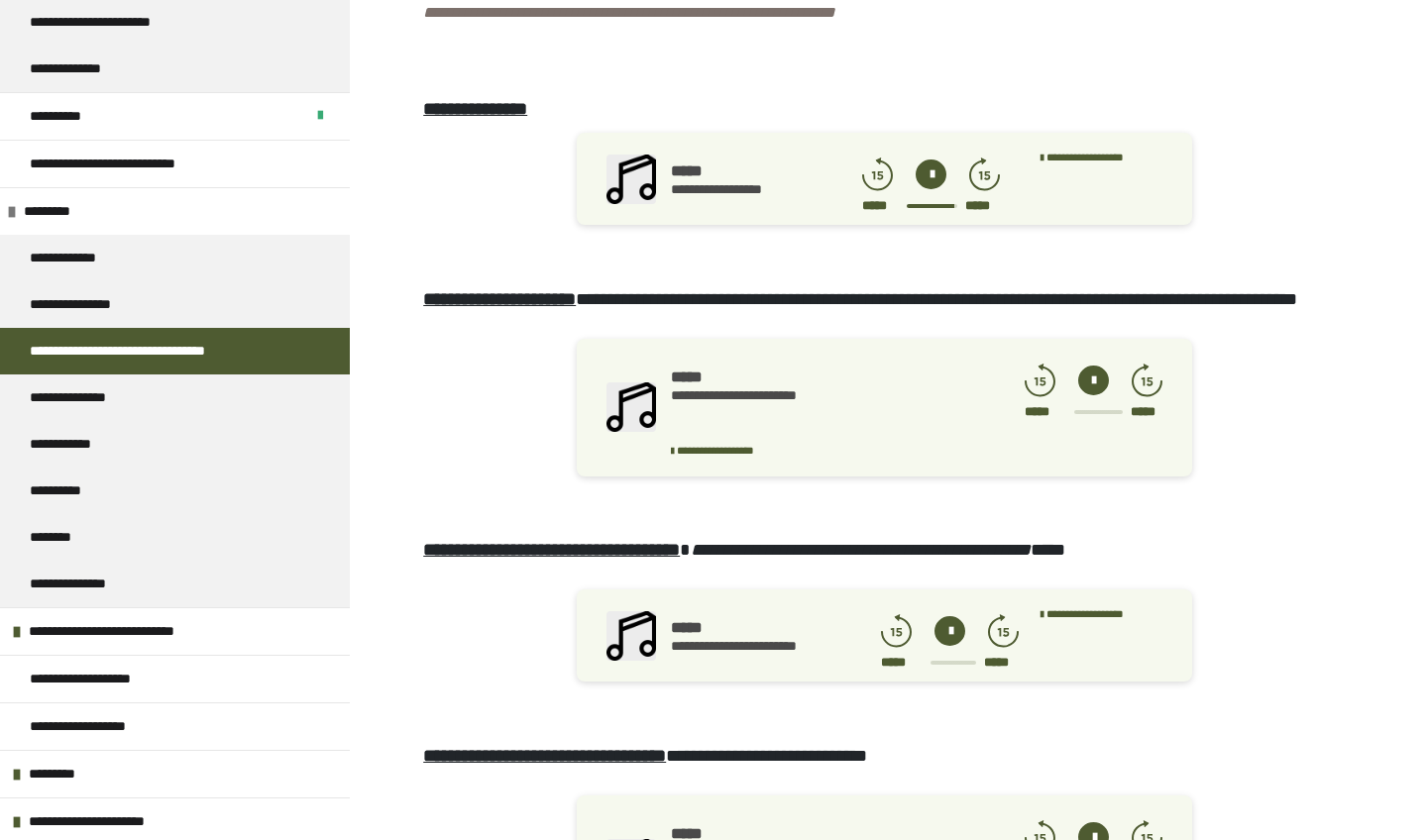 click at bounding box center [1093, 380] 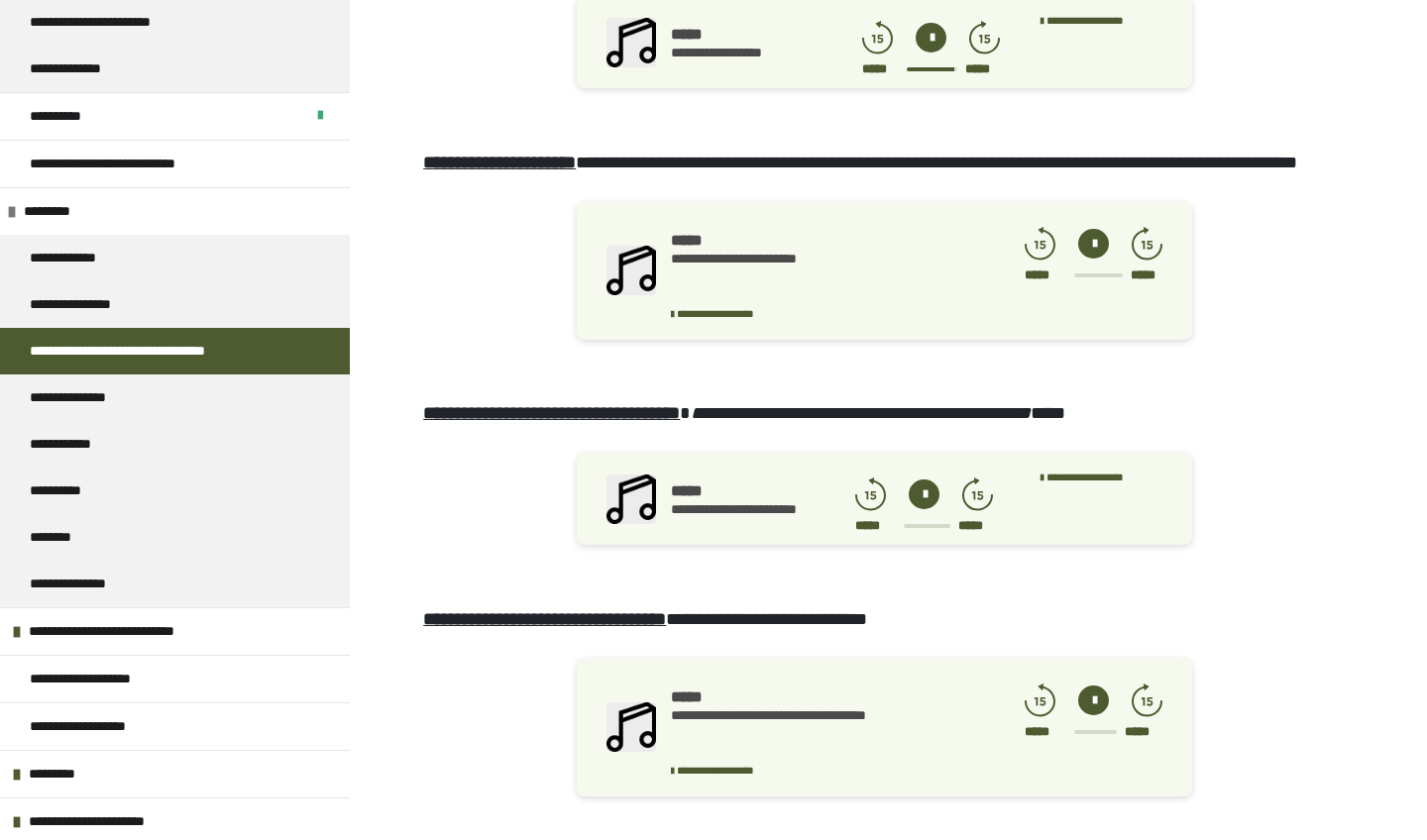 scroll, scrollTop: 5232, scrollLeft: 0, axis: vertical 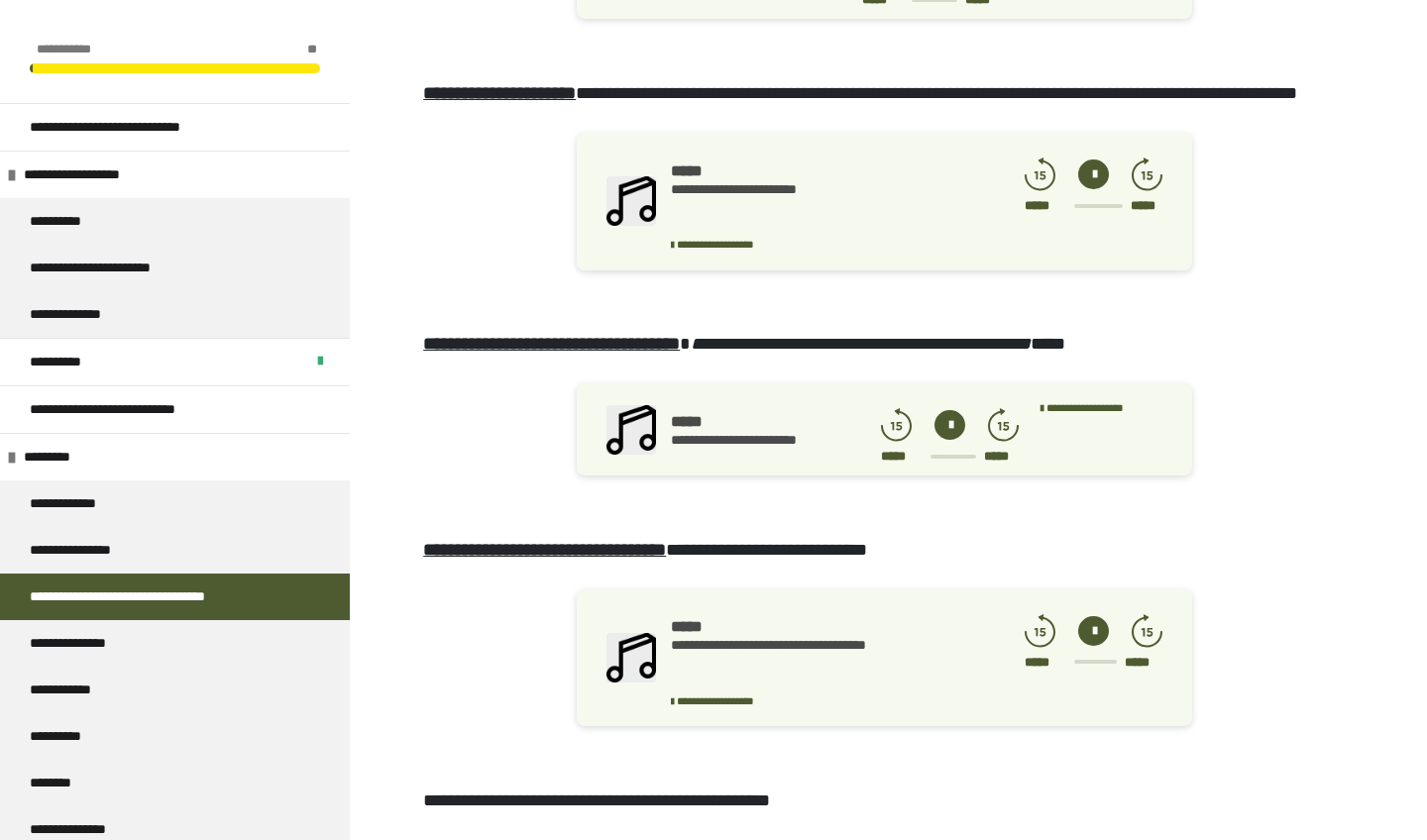 click at bounding box center [1093, 174] 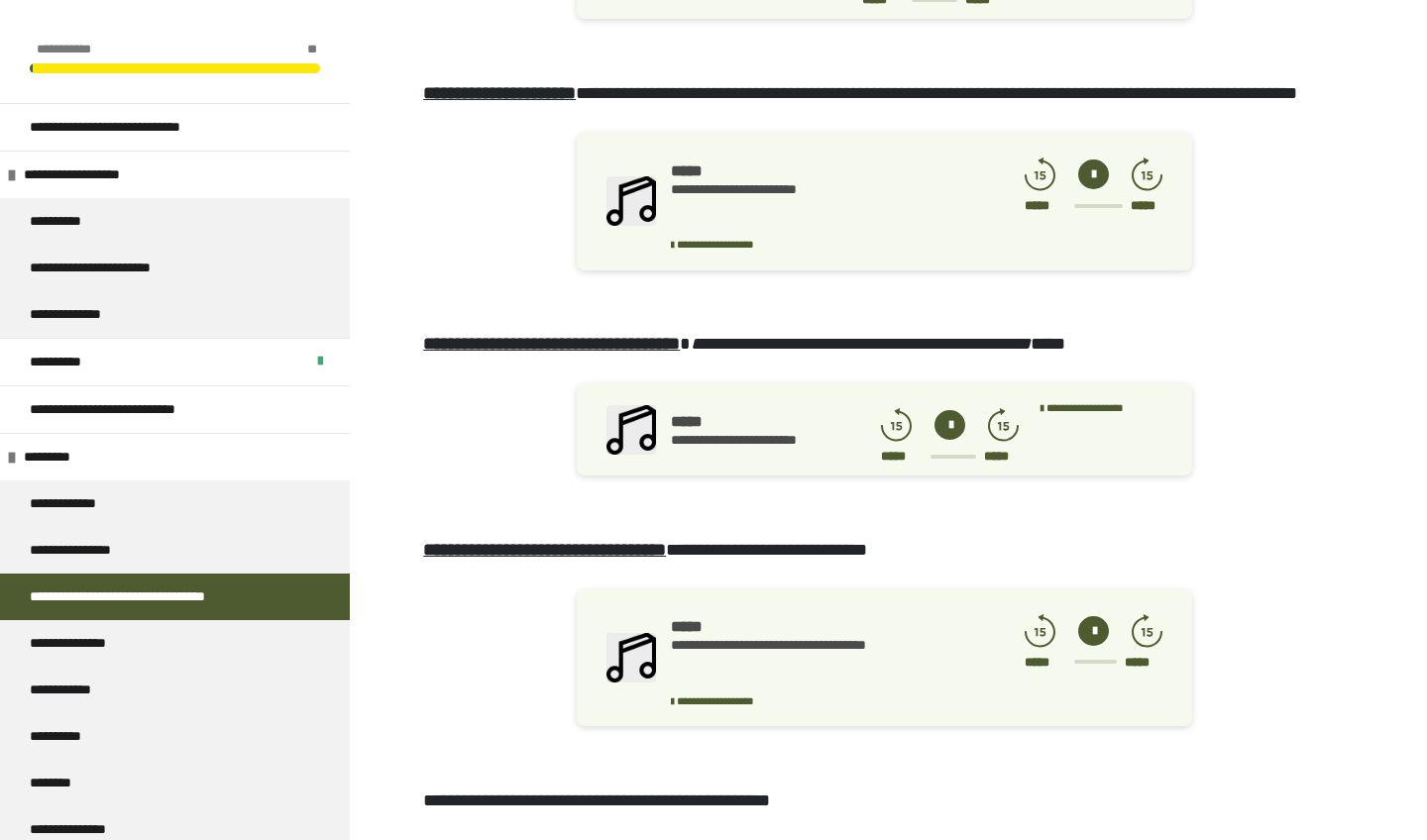 click at bounding box center (1093, 174) 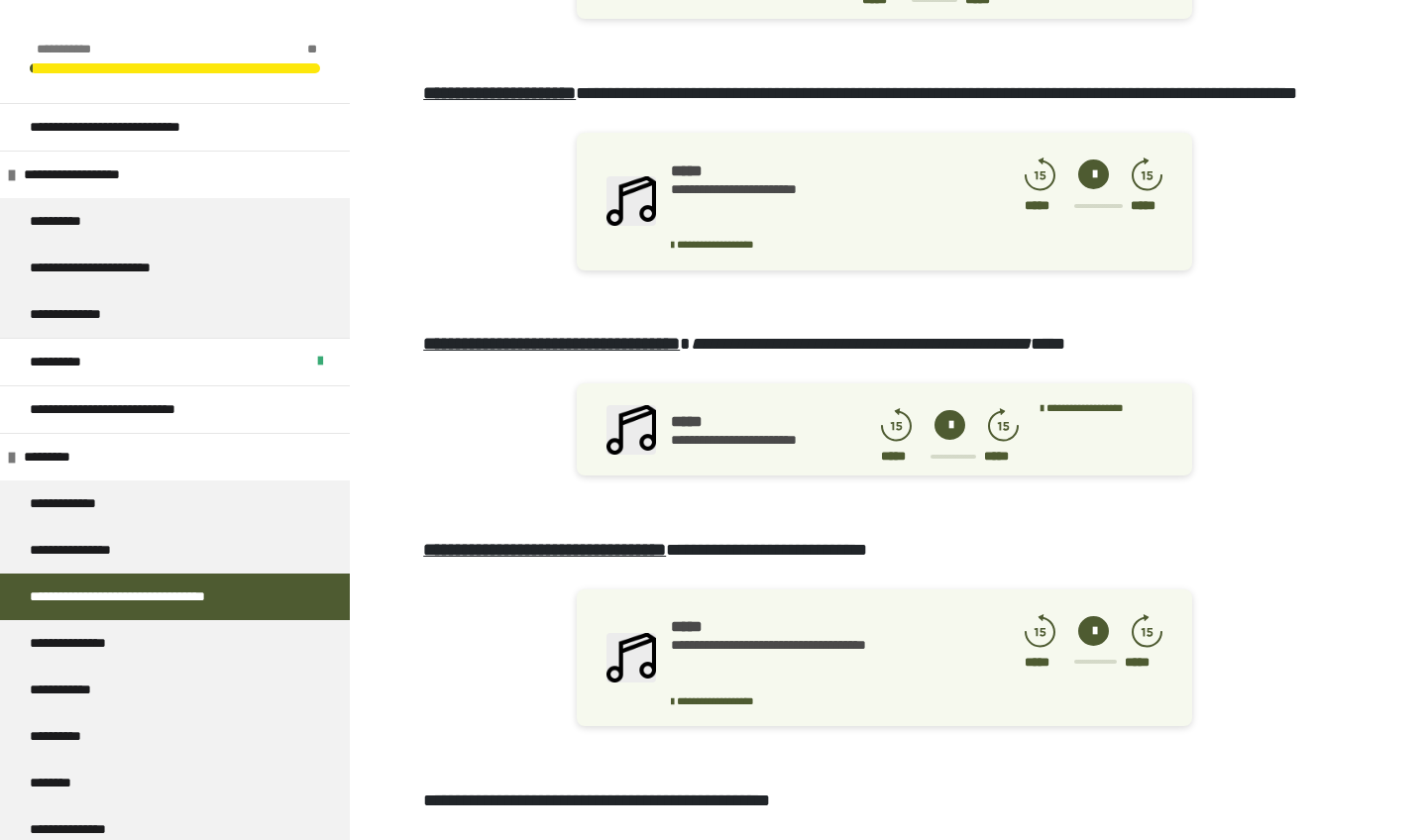 click at bounding box center [949, 425] 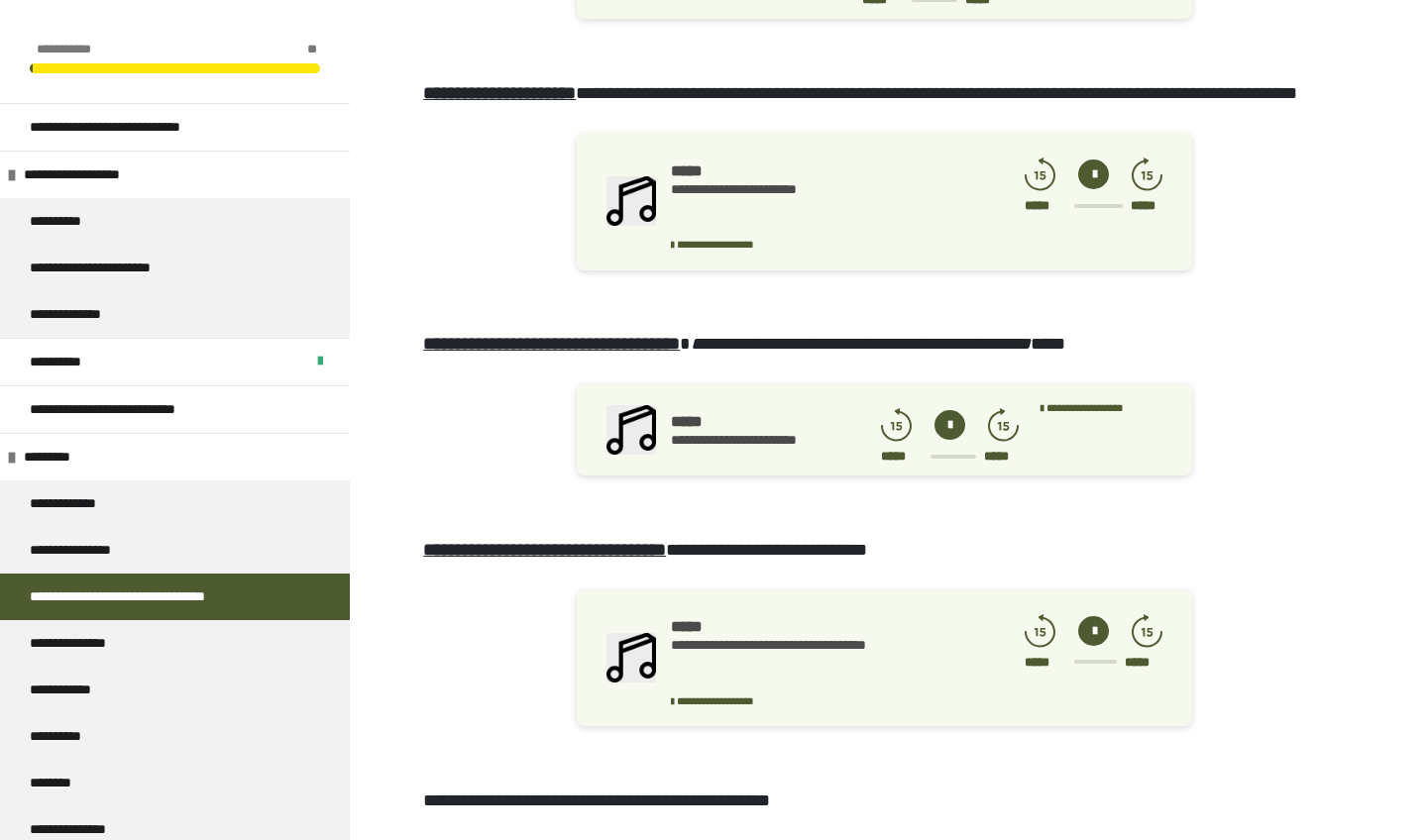 click at bounding box center (949, 425) 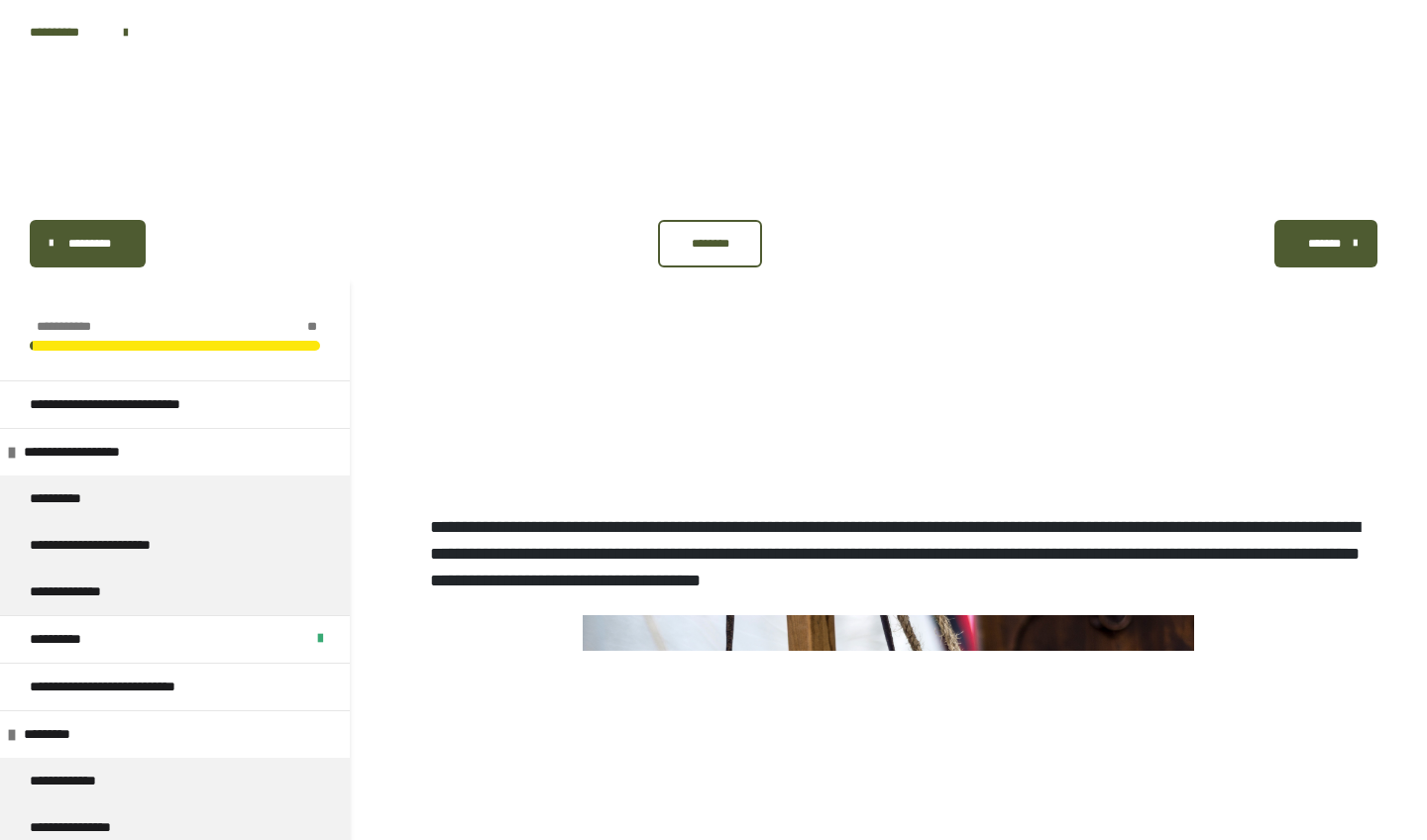 scroll, scrollTop: 392, scrollLeft: 0, axis: vertical 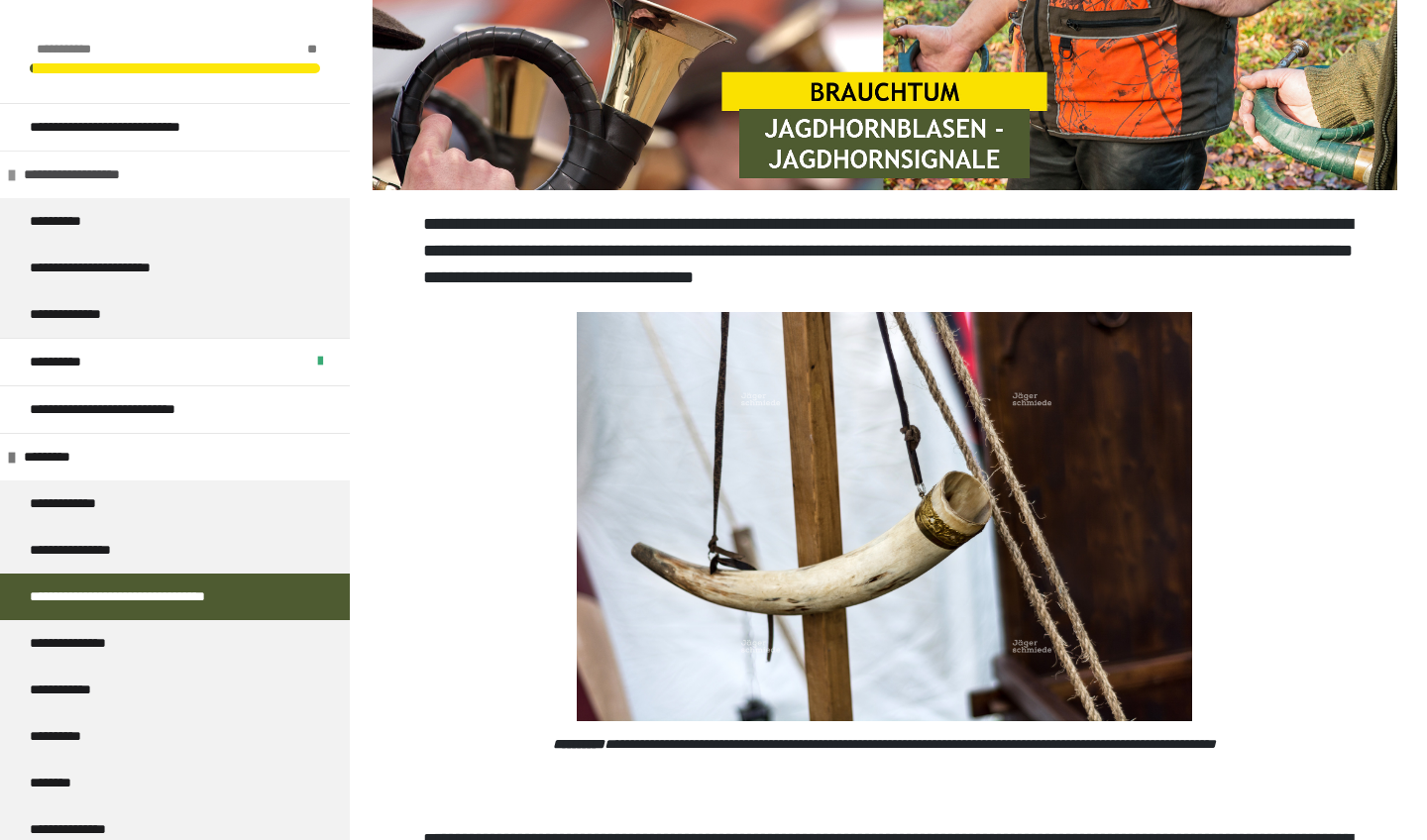 click on "**********" at bounding box center (99, 174) 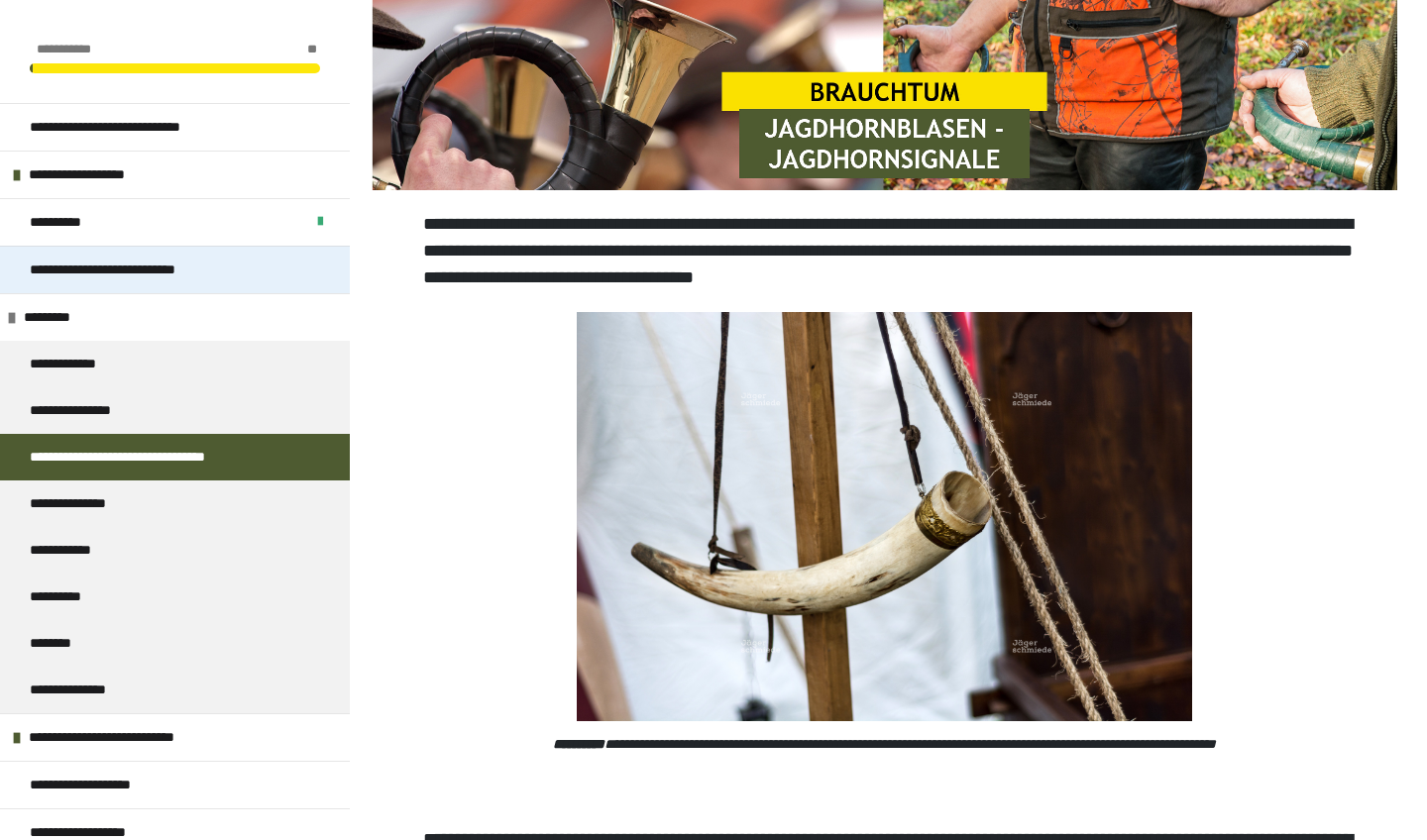 click on "**********" at bounding box center [139, 269] 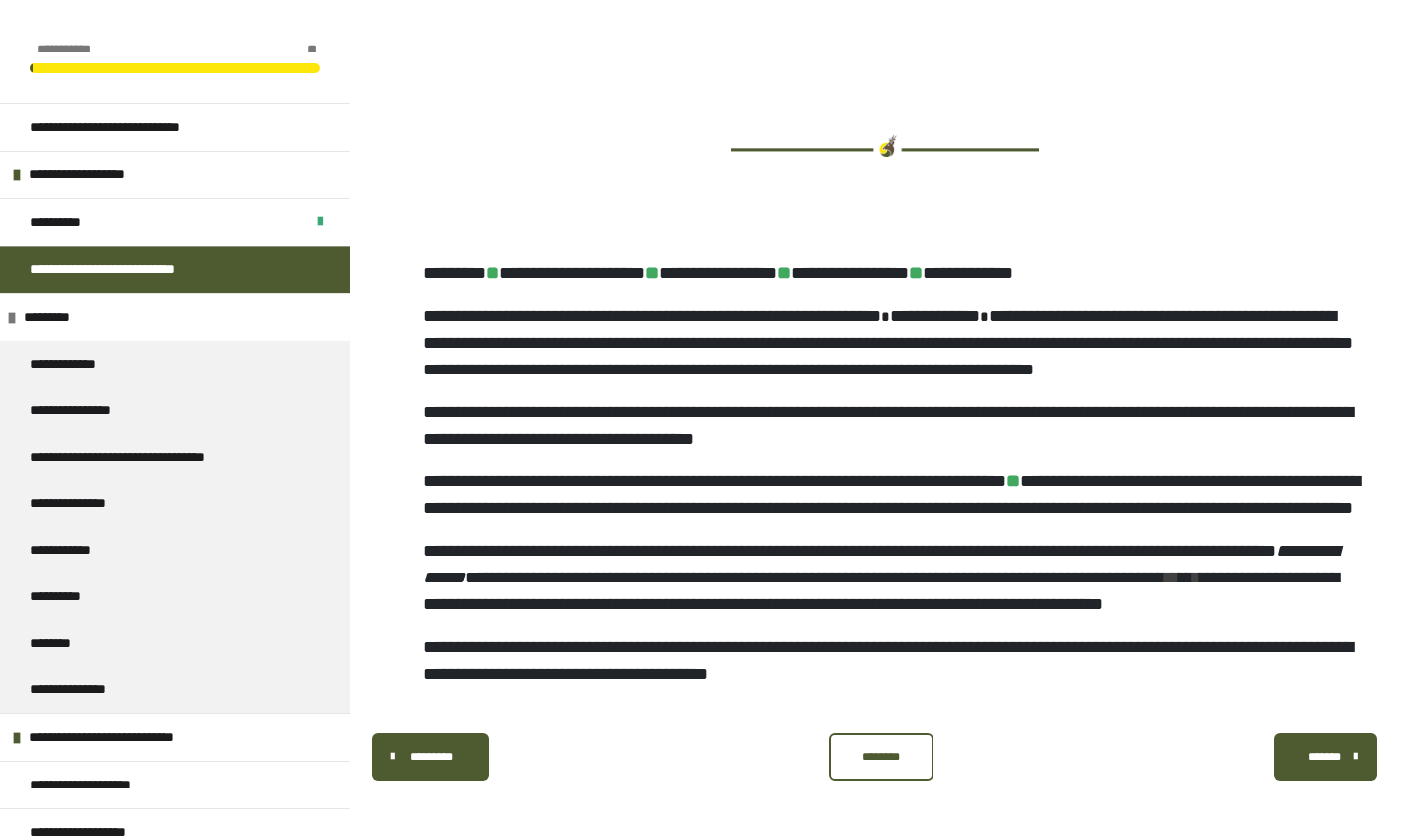 scroll, scrollTop: 6587, scrollLeft: 0, axis: vertical 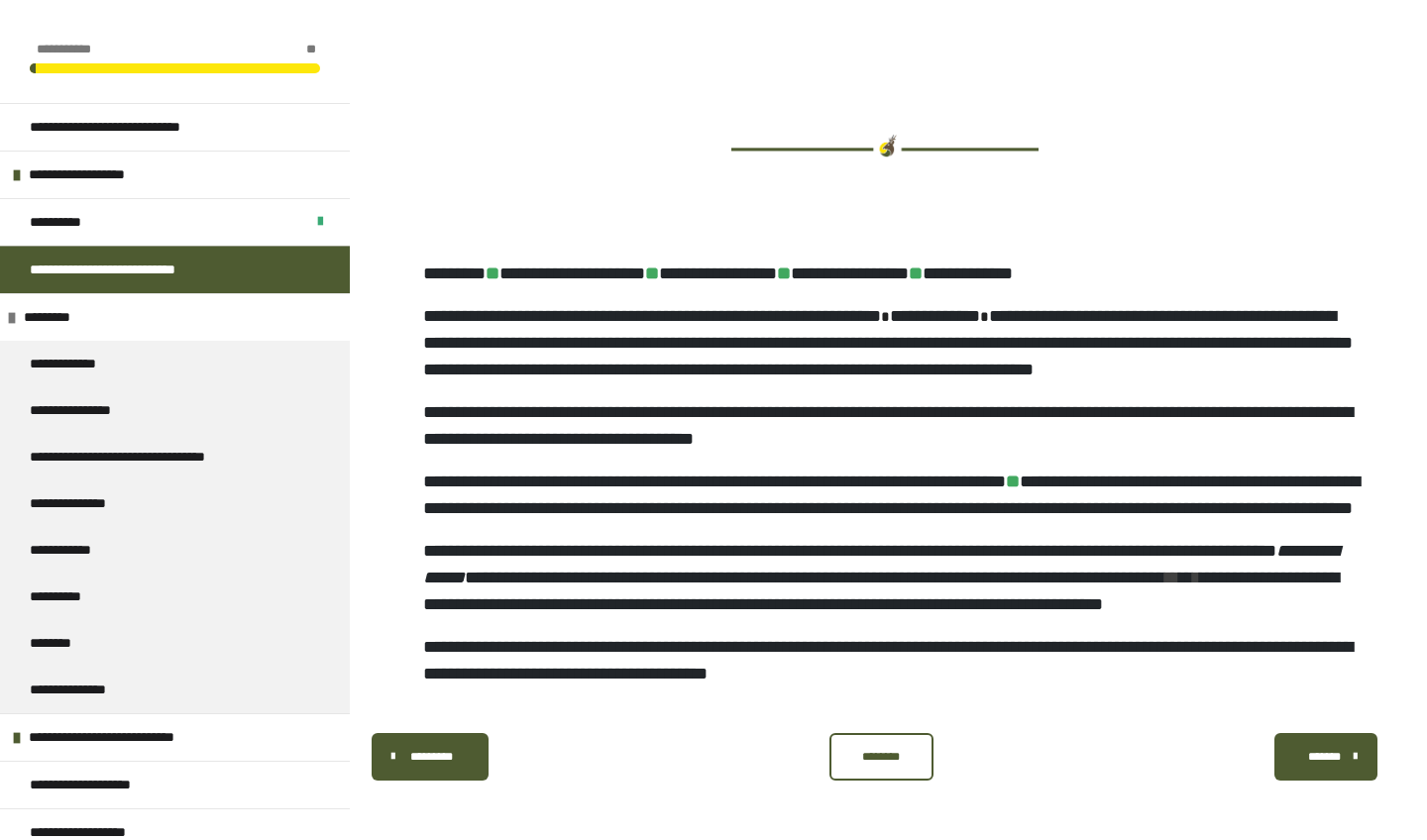 click on "********" at bounding box center [882, 757] 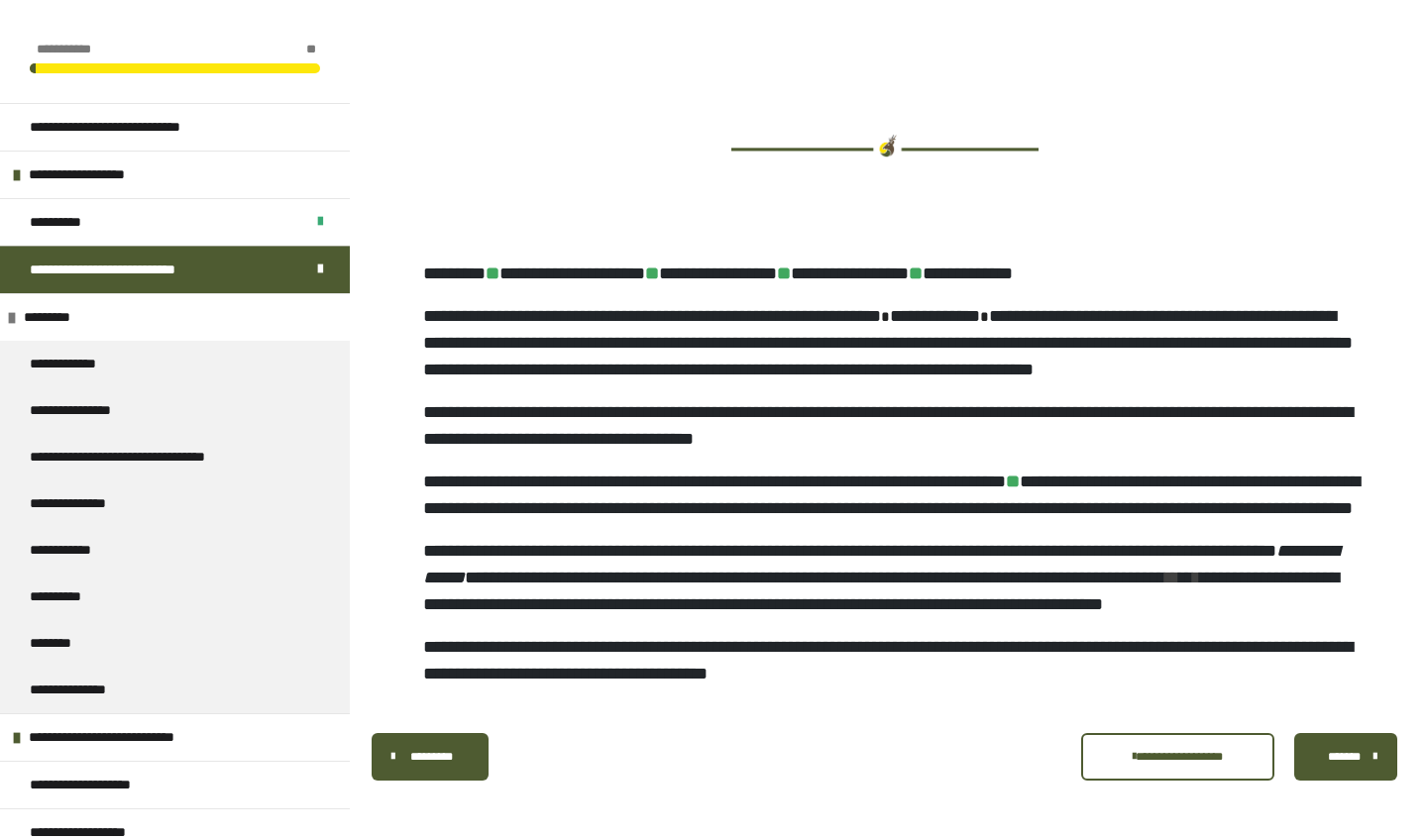 scroll, scrollTop: 6587, scrollLeft: 0, axis: vertical 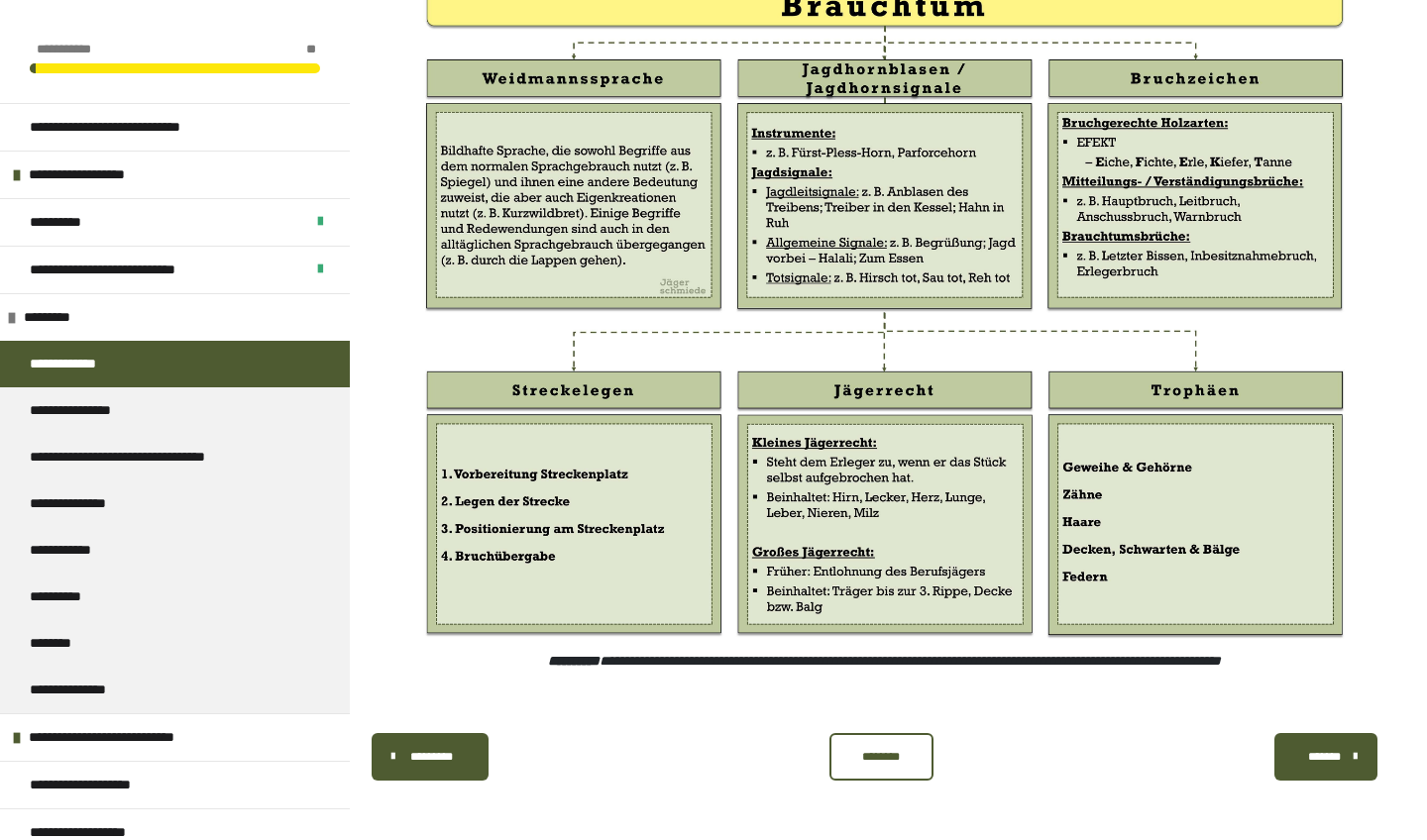 click on "********" at bounding box center [882, 757] 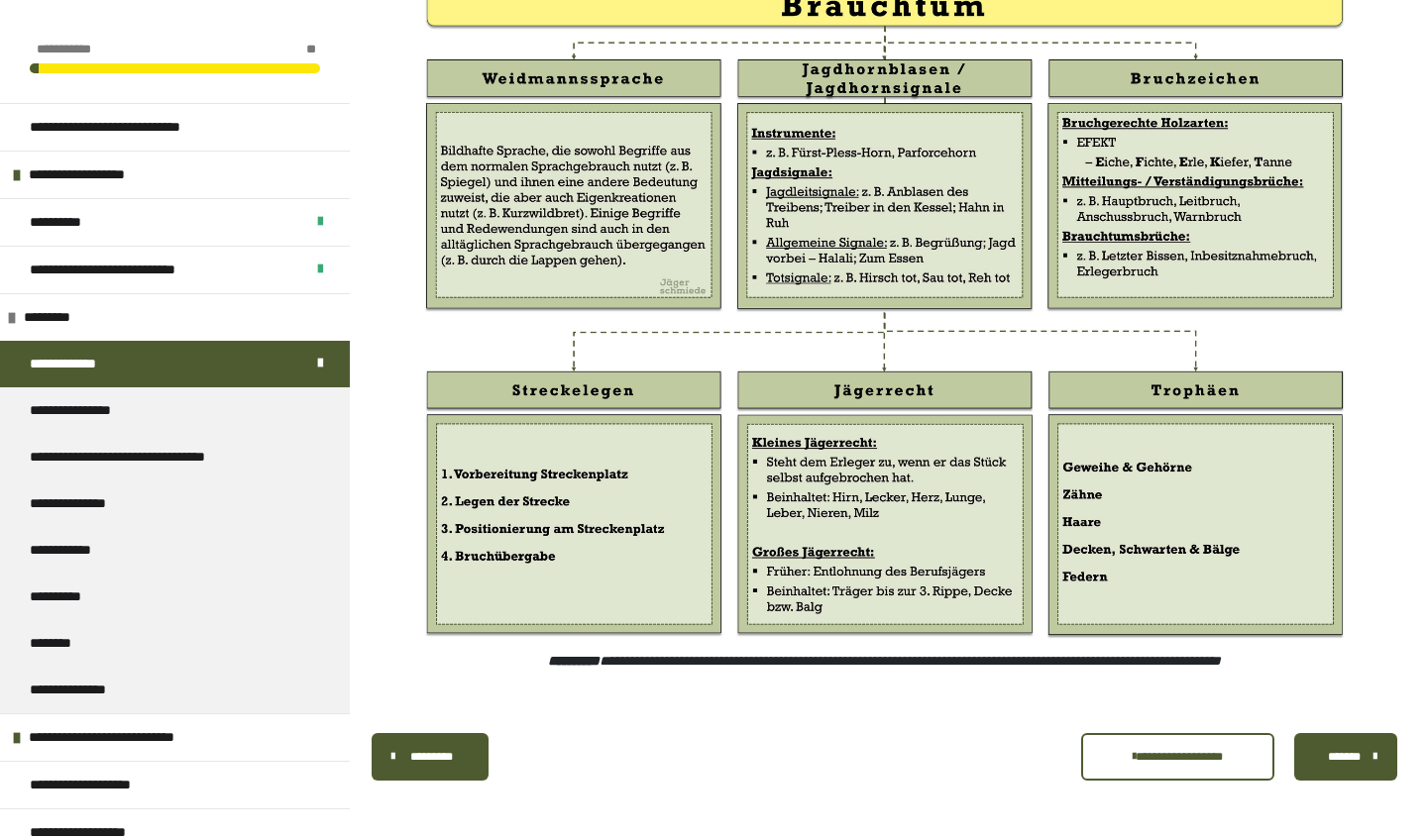 click on "*******" at bounding box center [1344, 757] 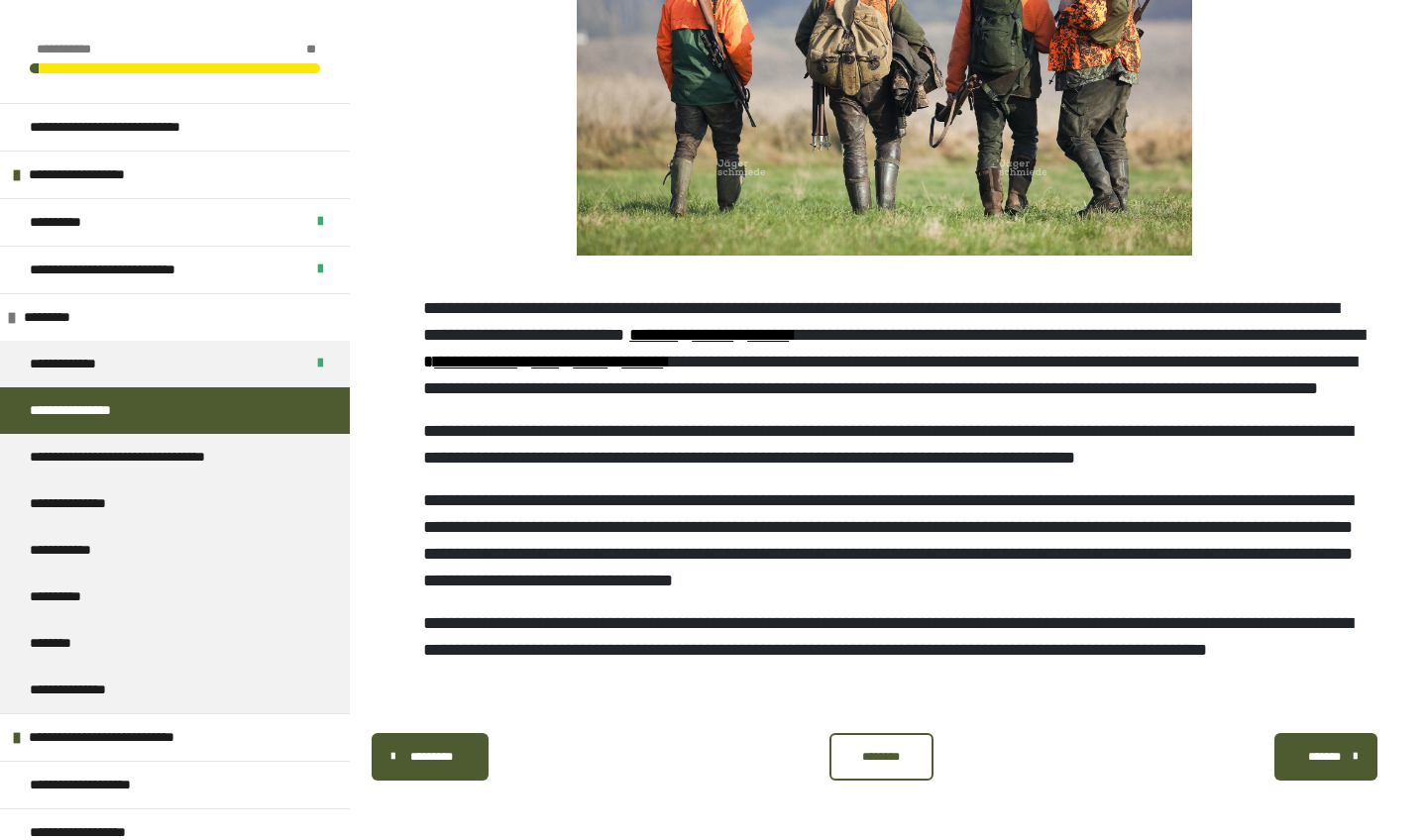 scroll, scrollTop: 1125, scrollLeft: 0, axis: vertical 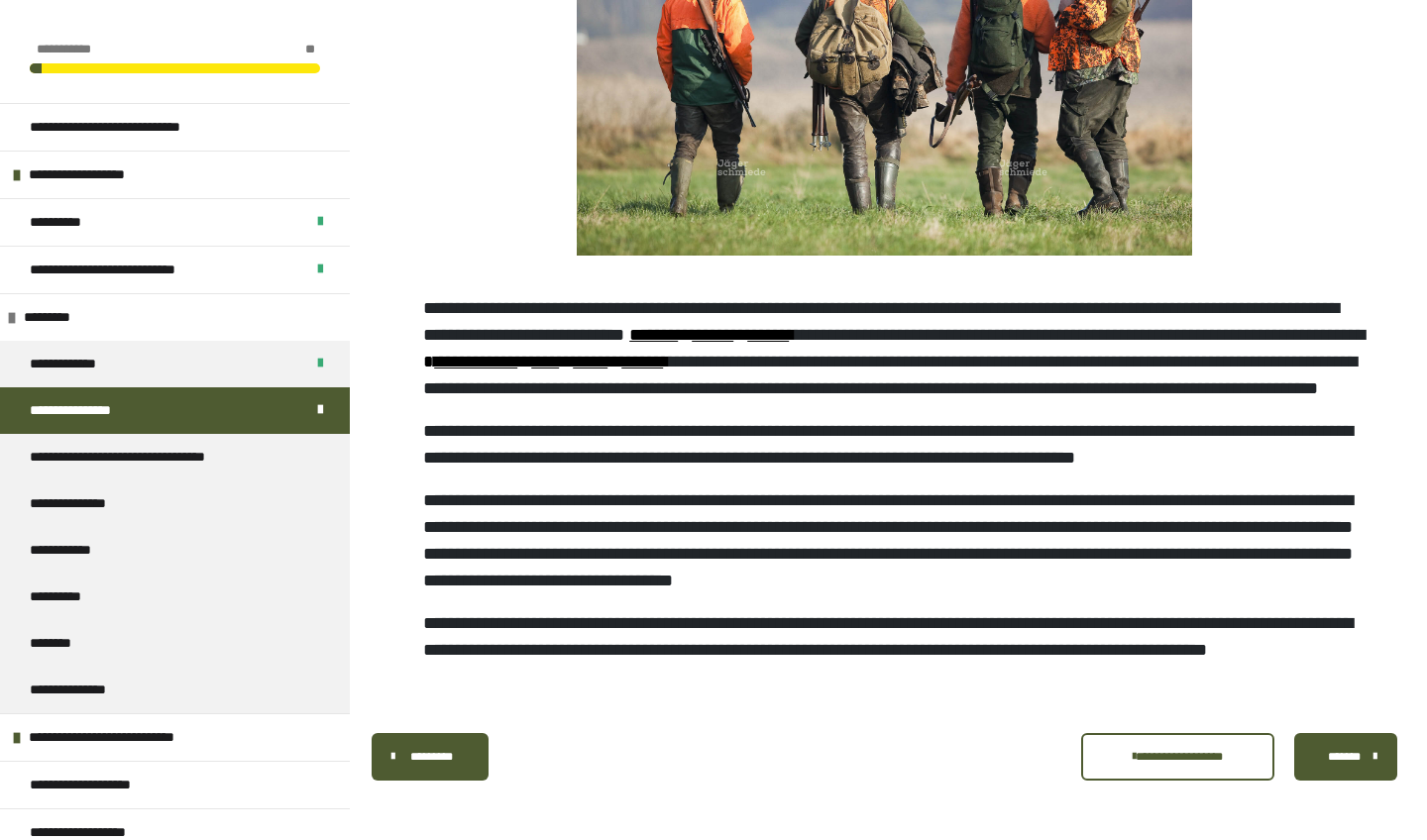 click on "*******" at bounding box center [1346, 757] 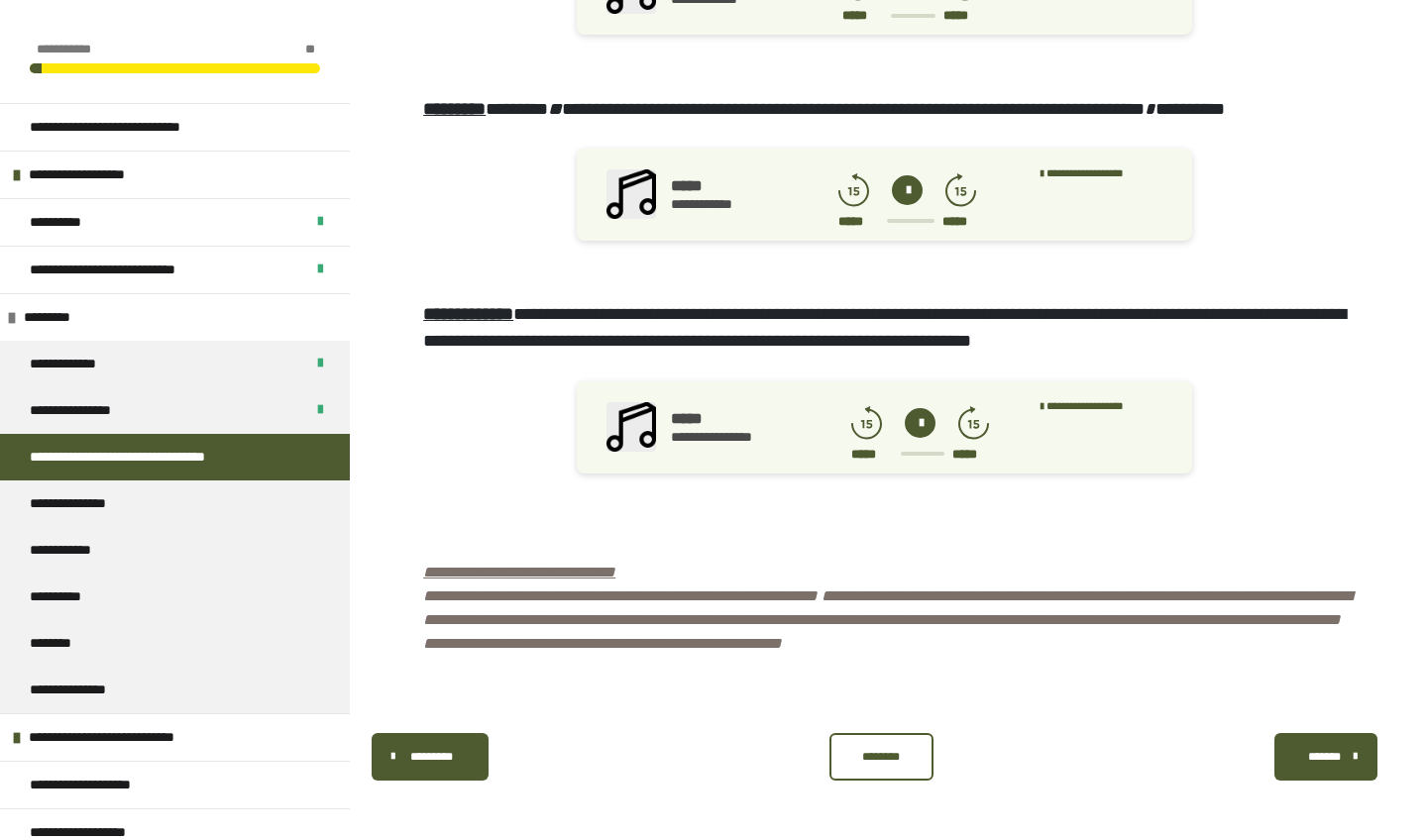 scroll, scrollTop: 10455, scrollLeft: 0, axis: vertical 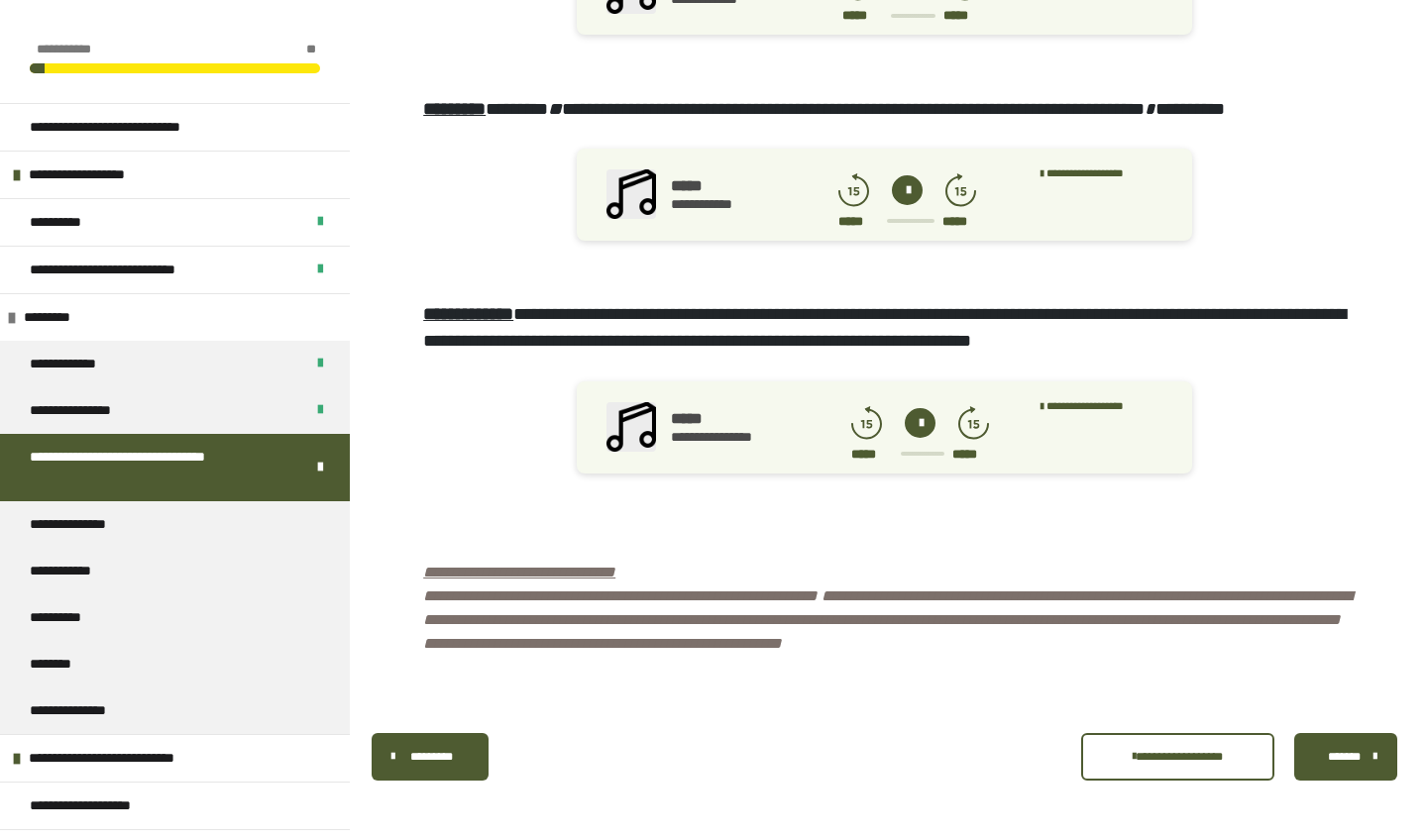 click on "*******" at bounding box center (1344, 757) 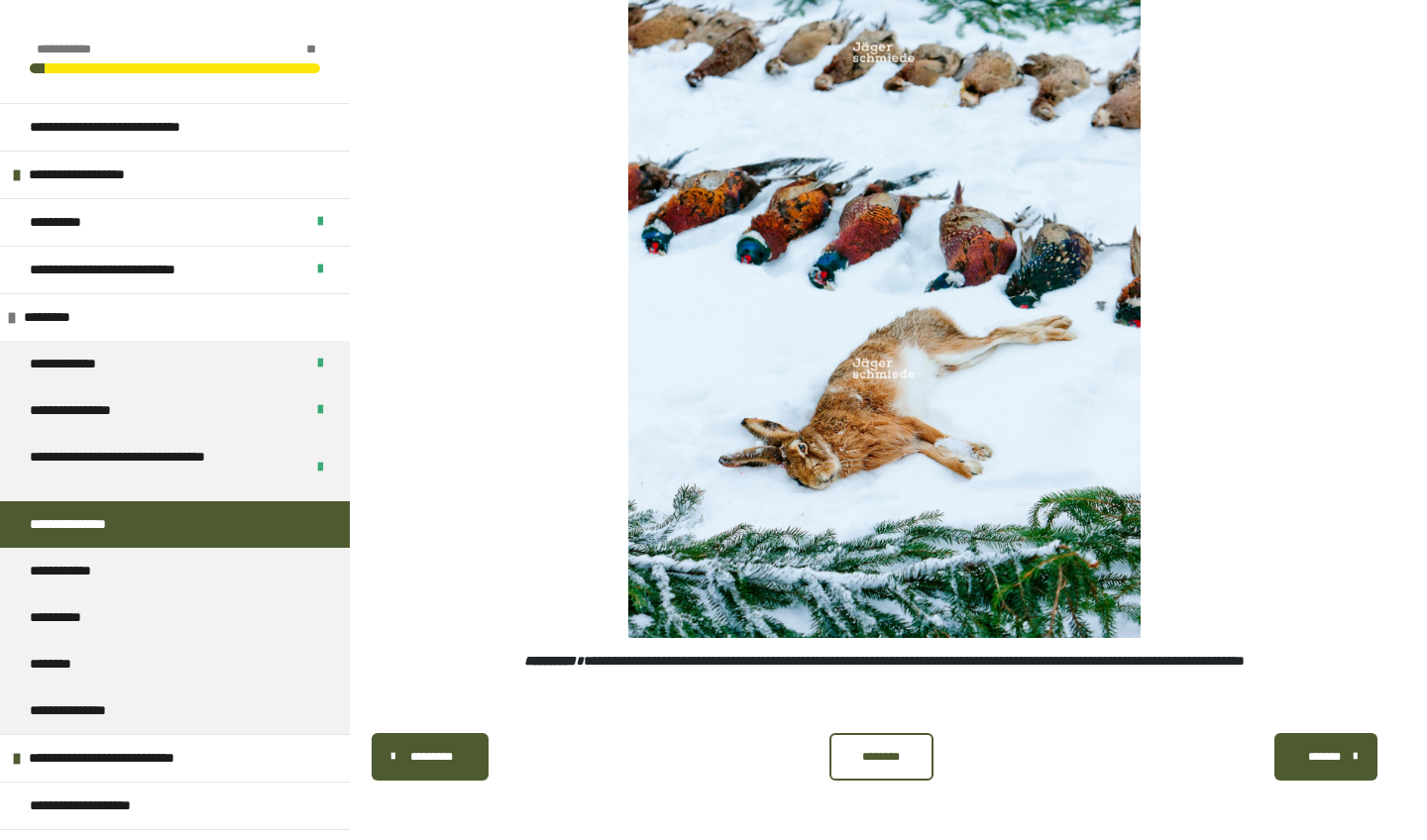 scroll, scrollTop: 20219, scrollLeft: 0, axis: vertical 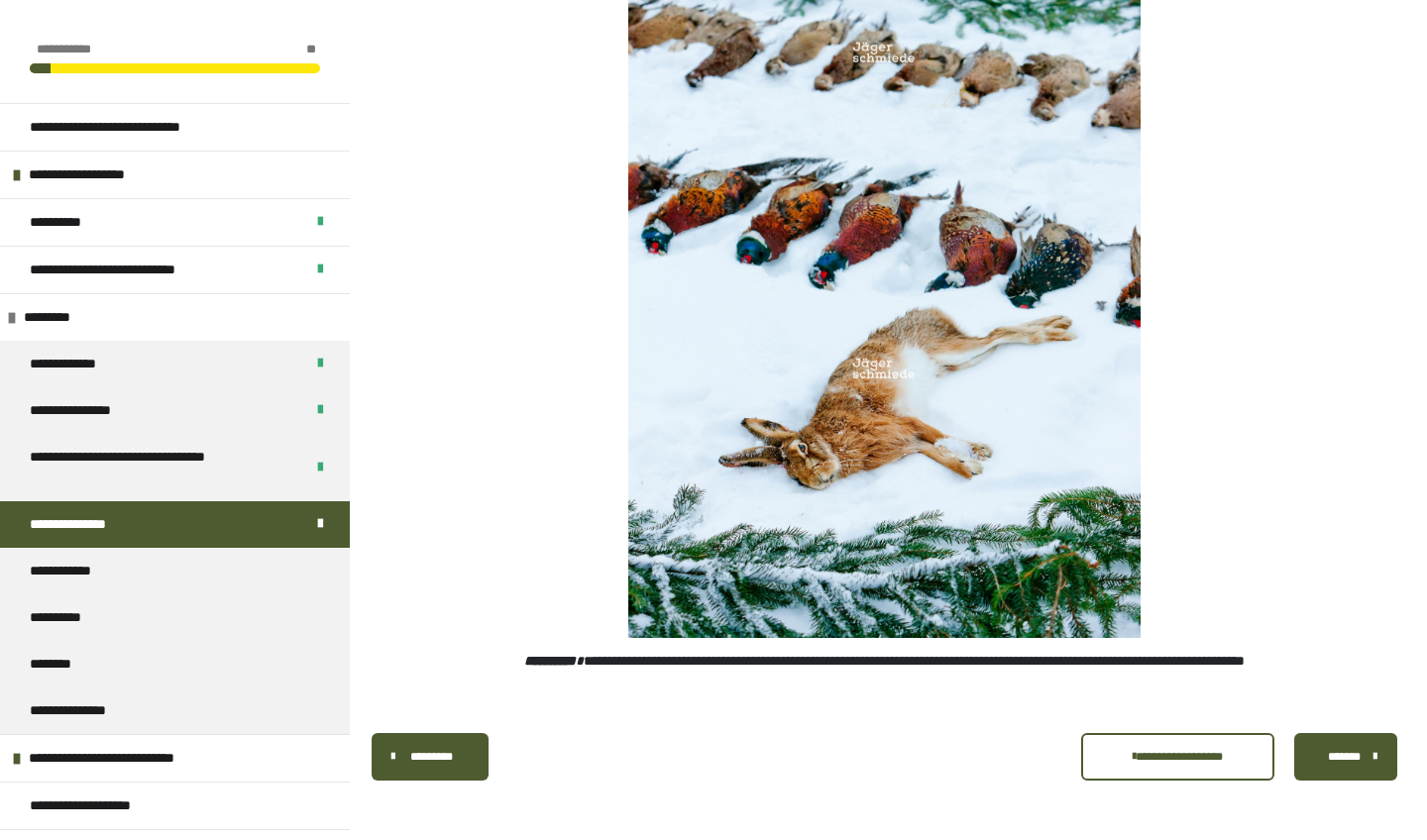 click on "*******" at bounding box center [1344, 757] 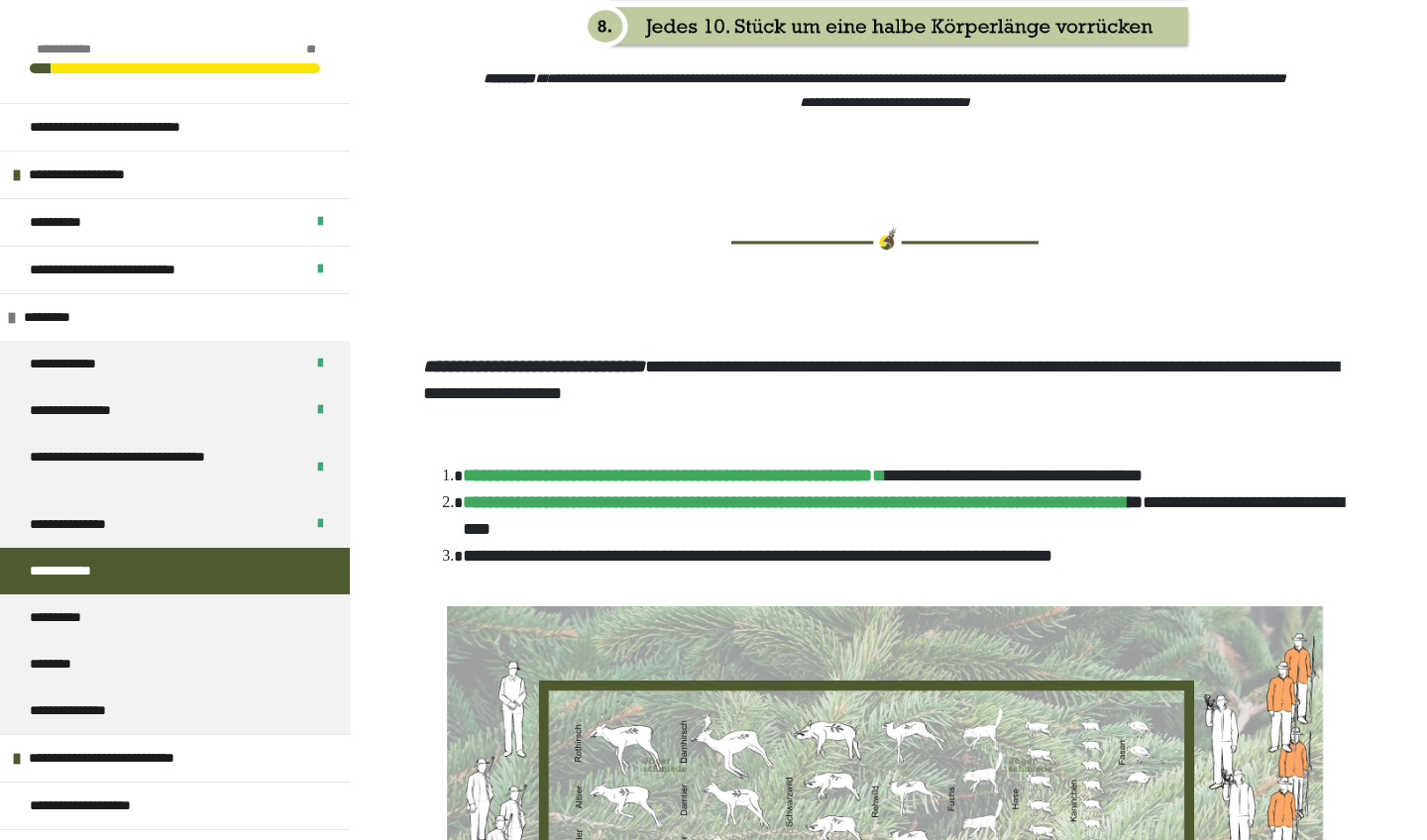 scroll, scrollTop: 8357, scrollLeft: 1, axis: both 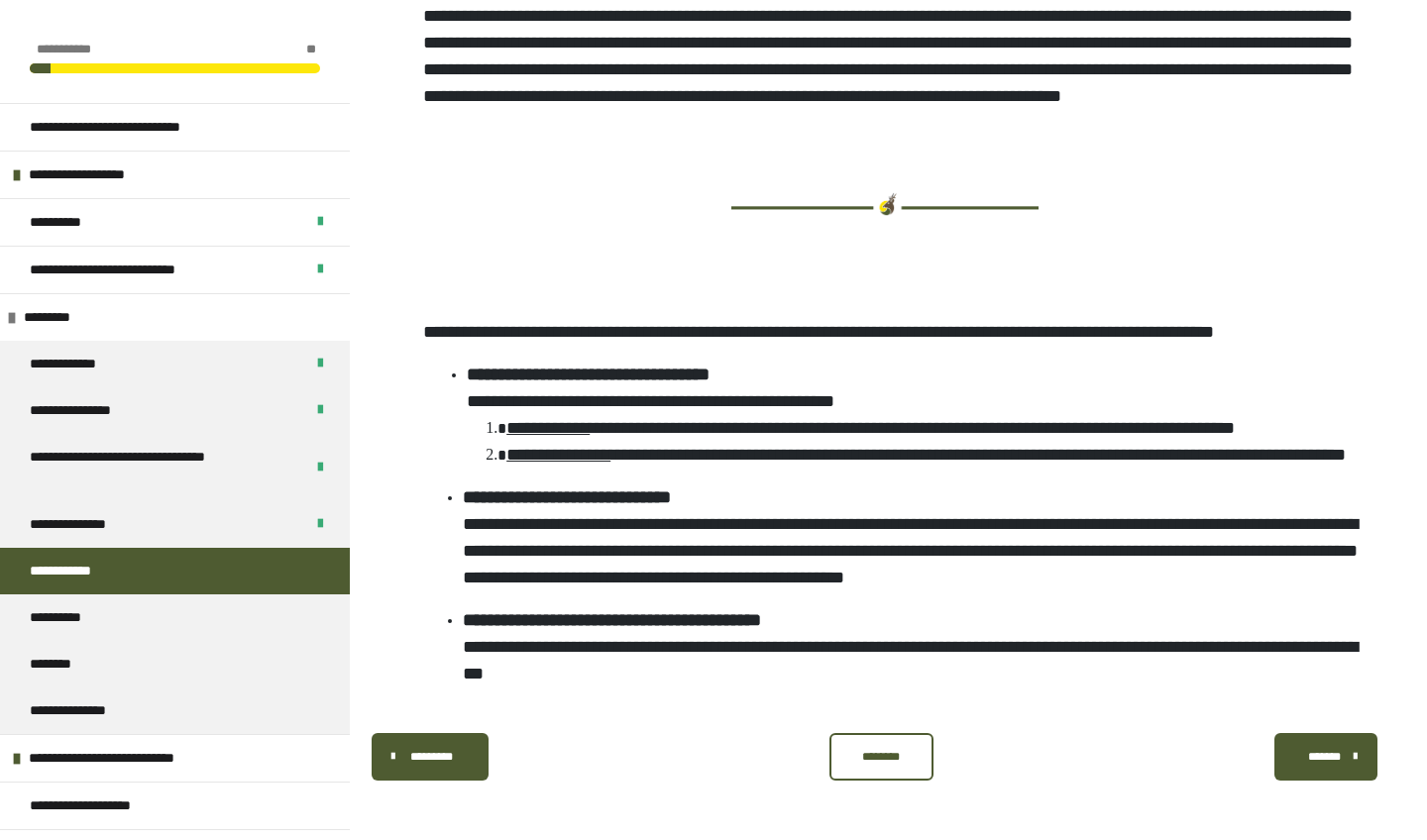 click on "********" at bounding box center (882, 757) 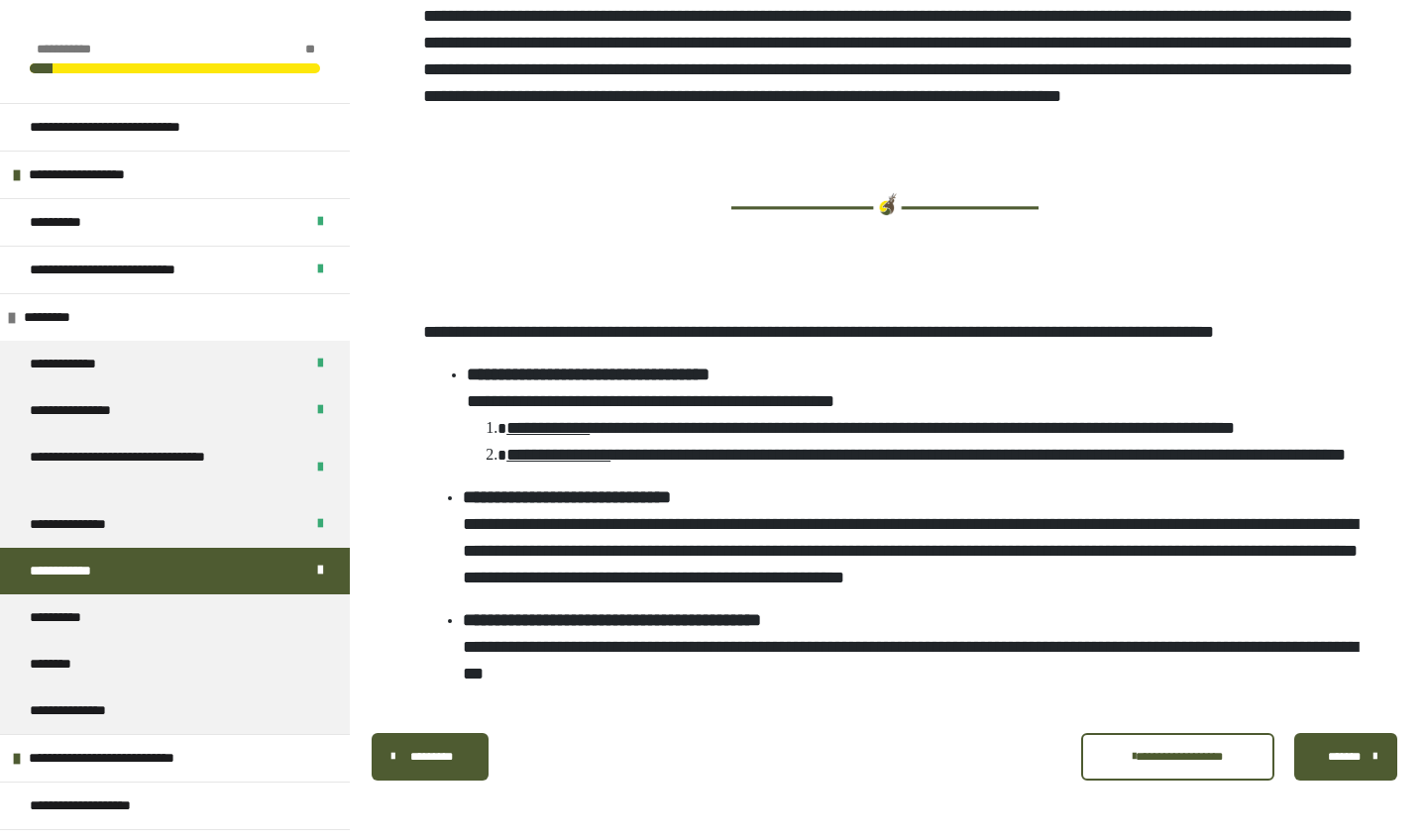 click on "*******" at bounding box center [1344, 757] 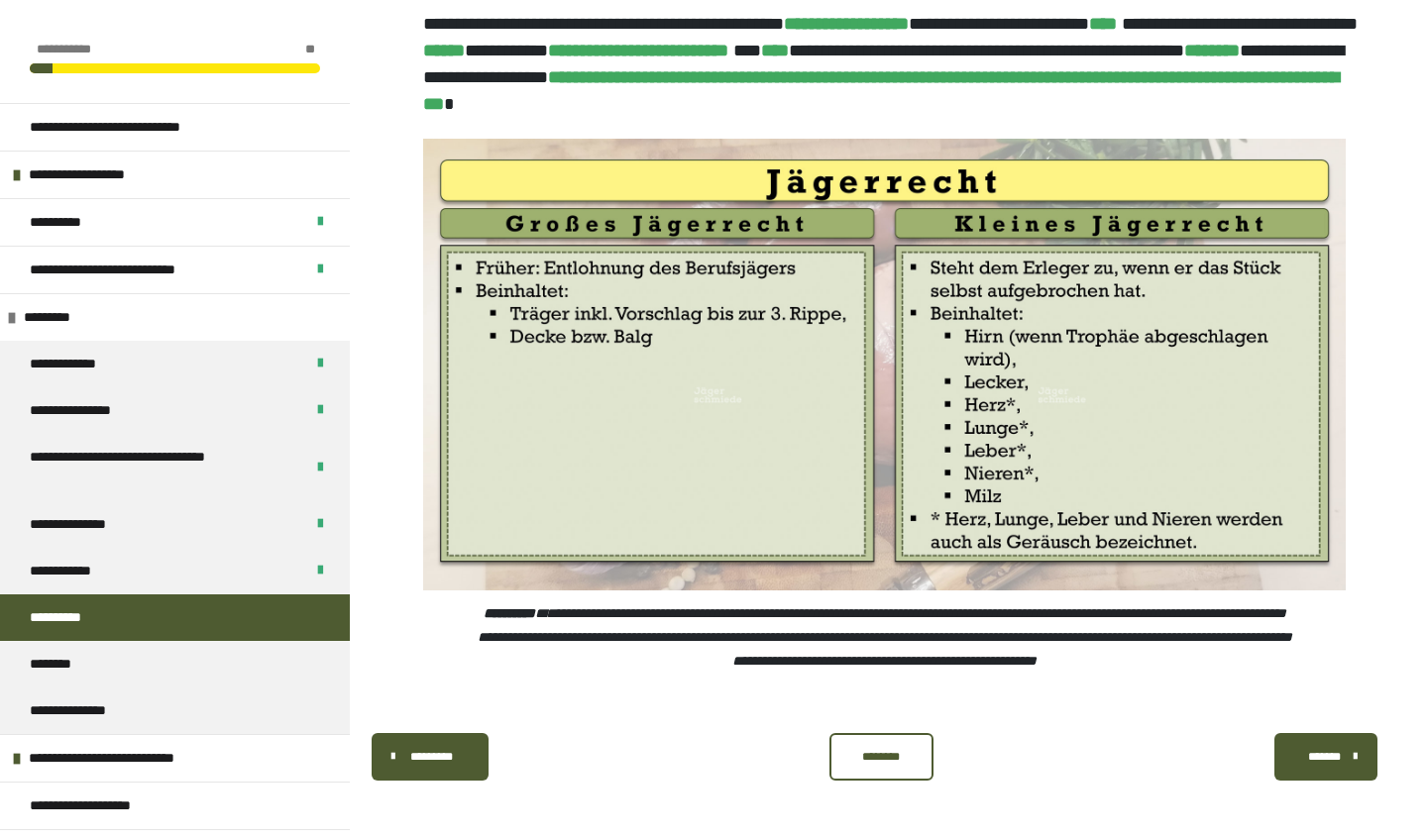 scroll, scrollTop: 1363, scrollLeft: 0, axis: vertical 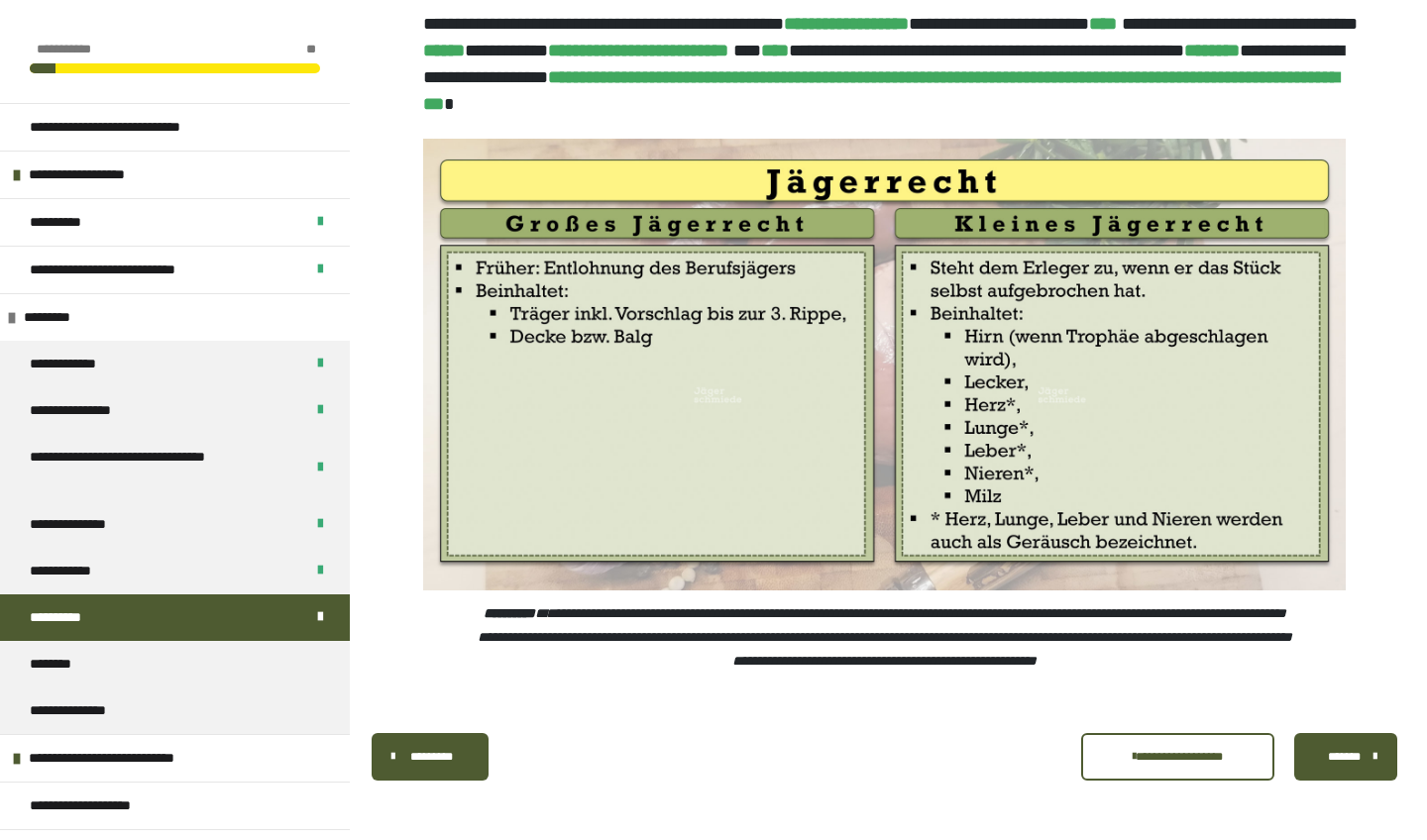 click on "*******" at bounding box center [1344, 757] 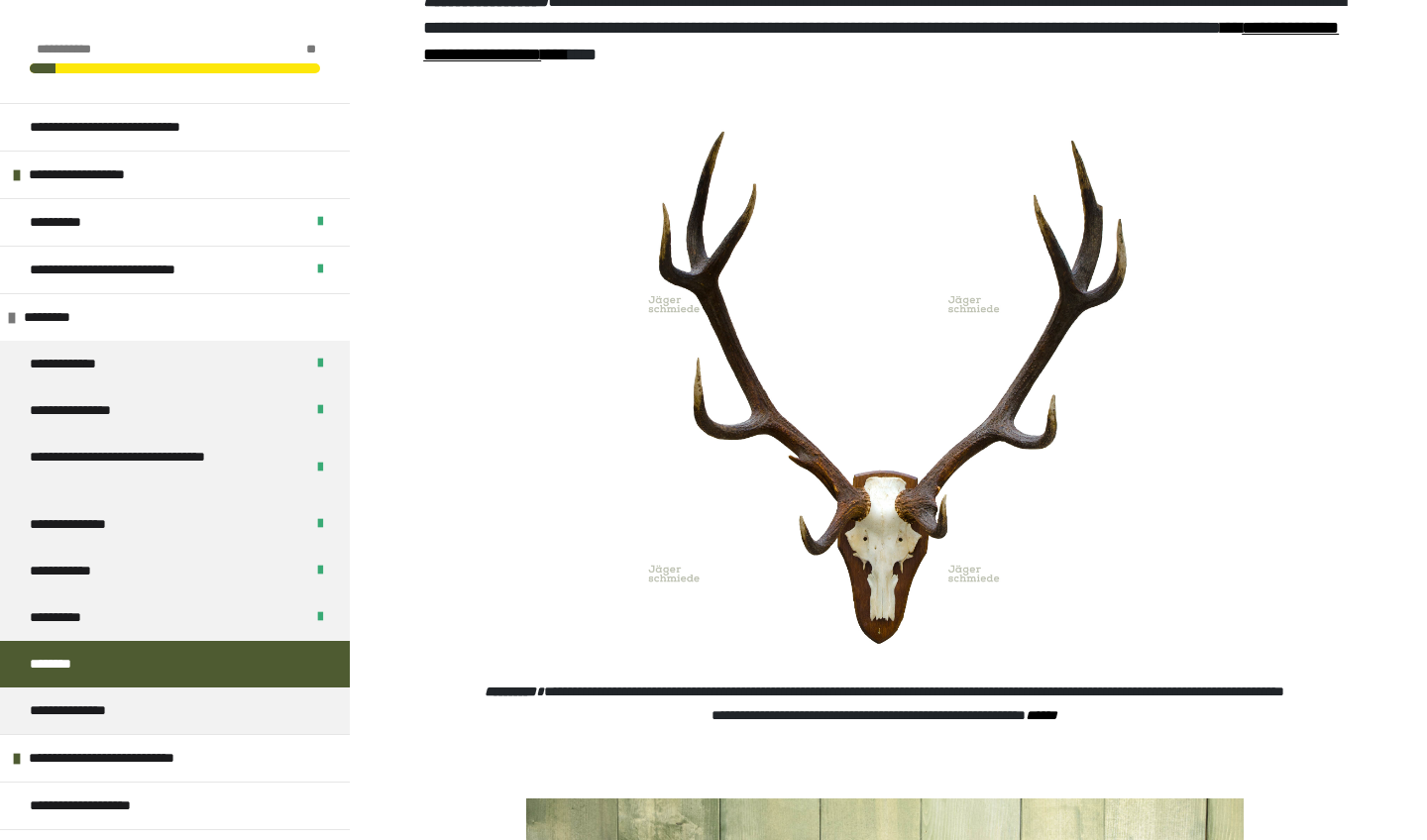 scroll, scrollTop: 995, scrollLeft: 0, axis: vertical 